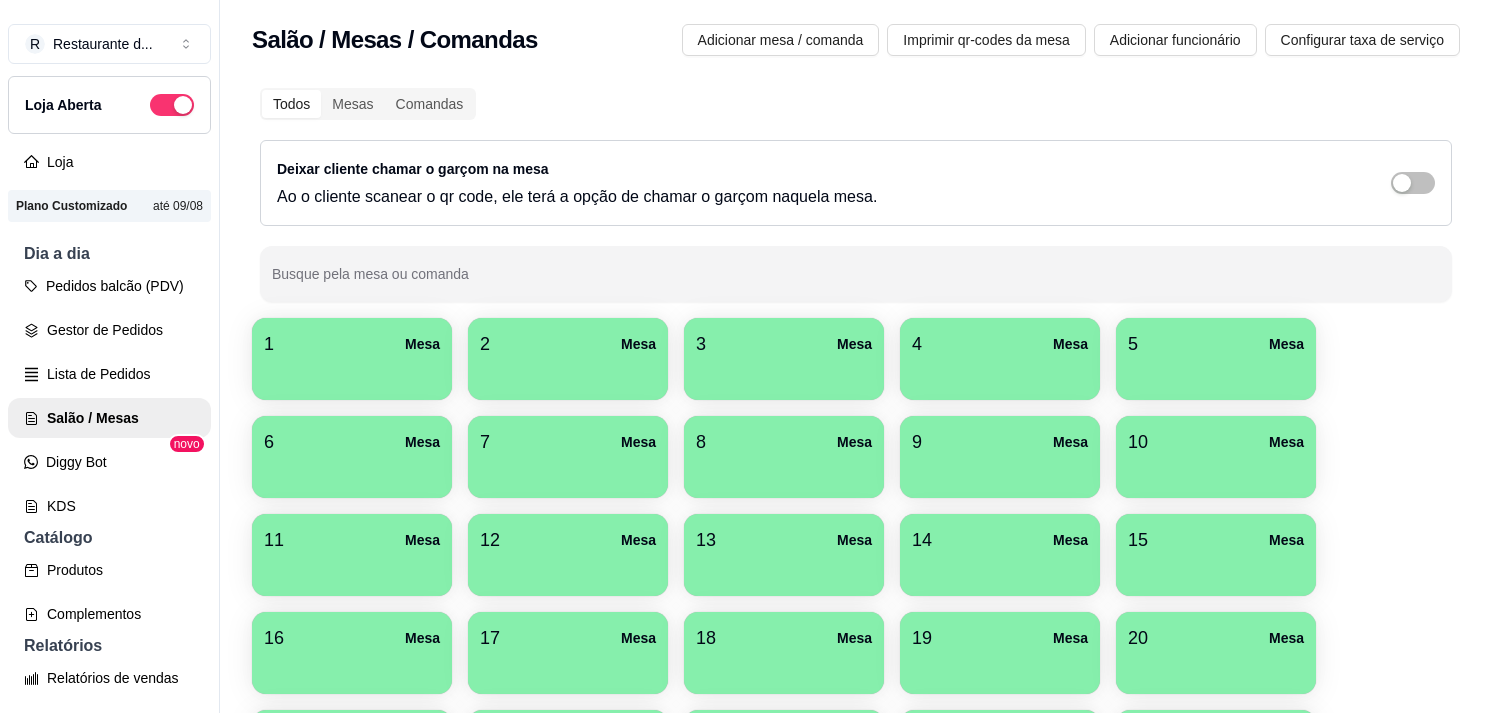 scroll, scrollTop: 0, scrollLeft: 0, axis: both 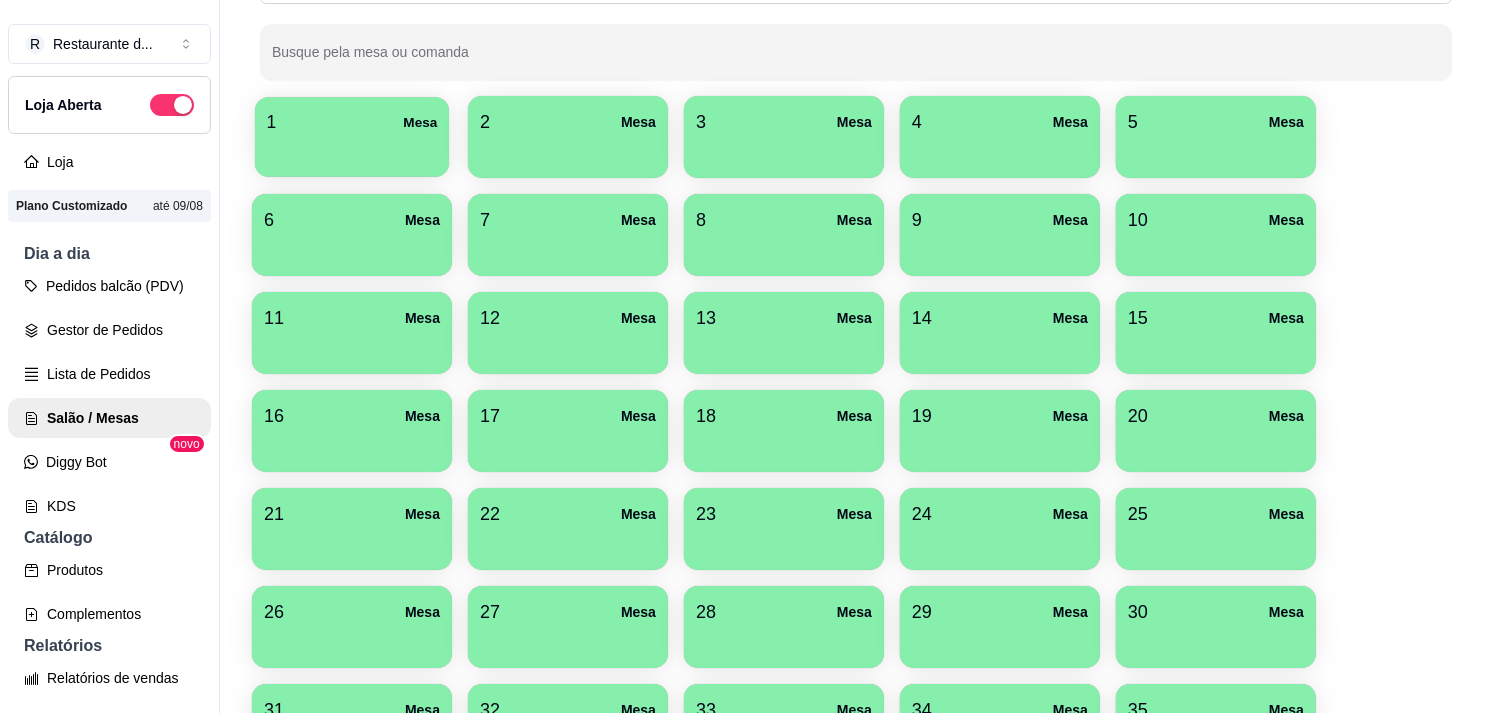 click on "1 Mesa" at bounding box center [352, 137] 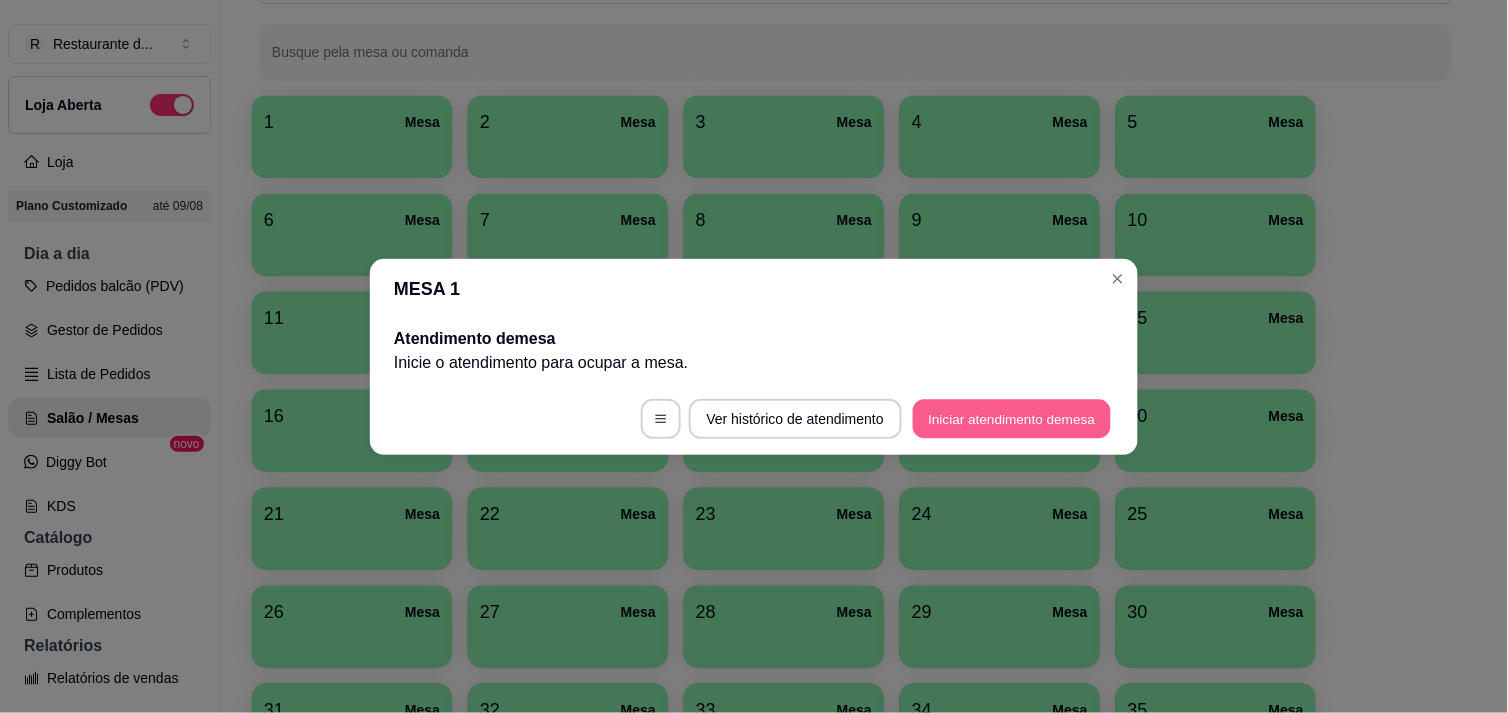 click on "Iniciar atendimento de  mesa" at bounding box center [1012, 418] 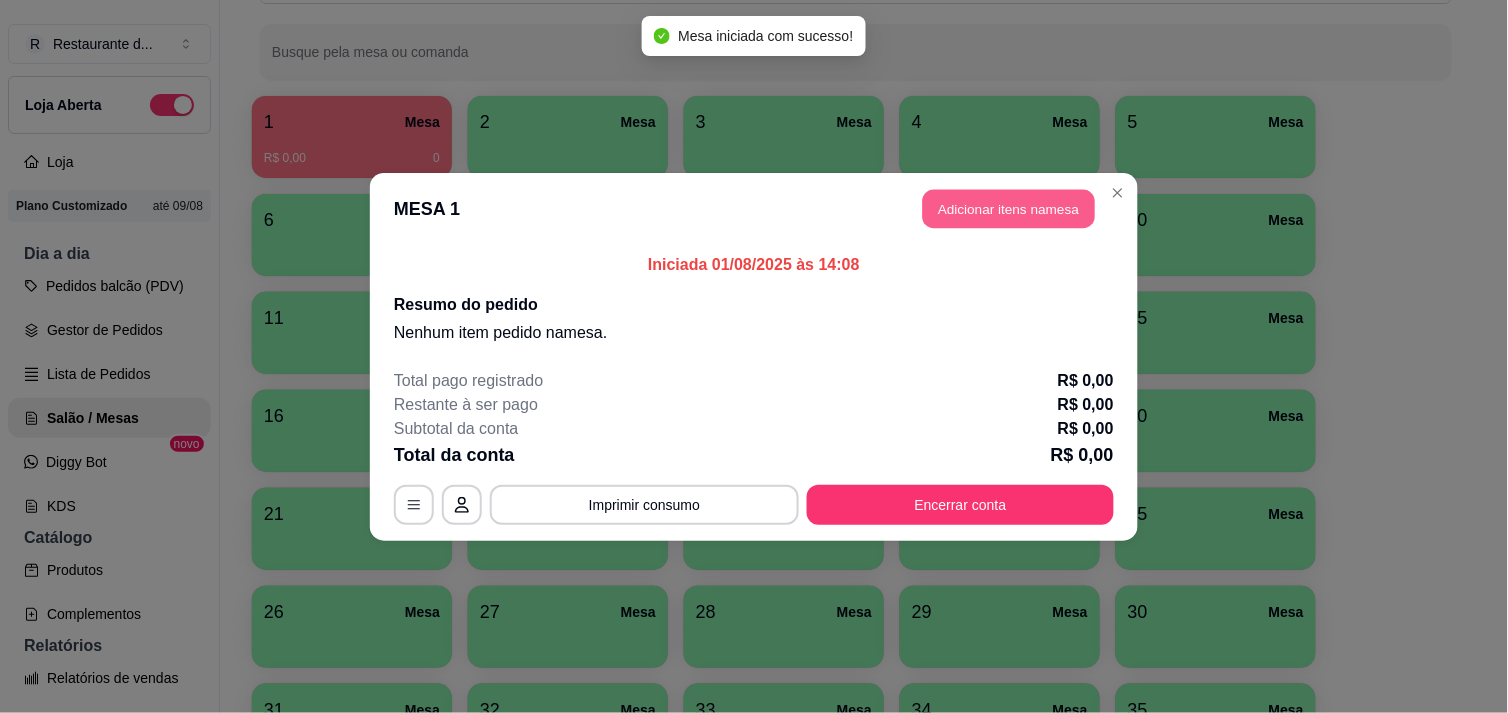 click on "Adicionar itens na  mesa" at bounding box center (1009, 208) 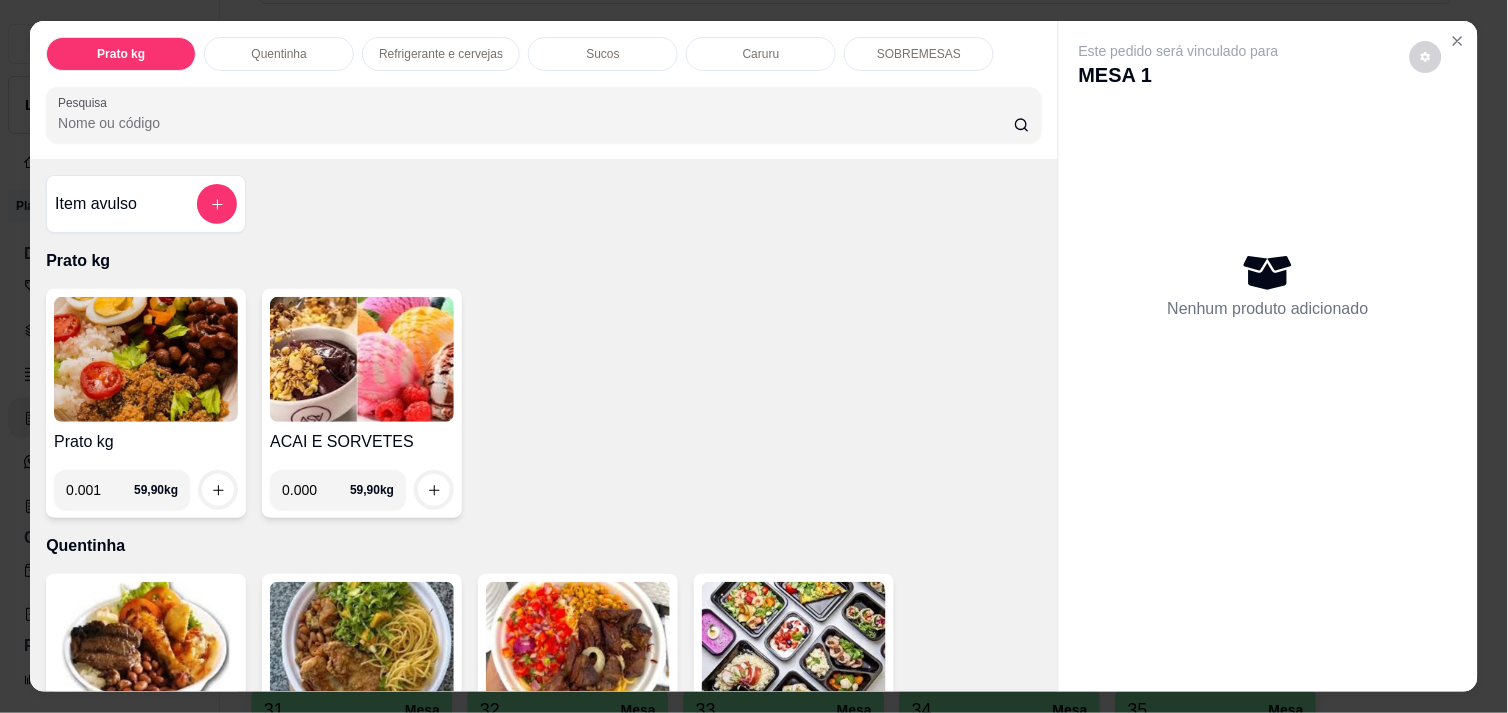 click on "0.001" at bounding box center [100, 490] 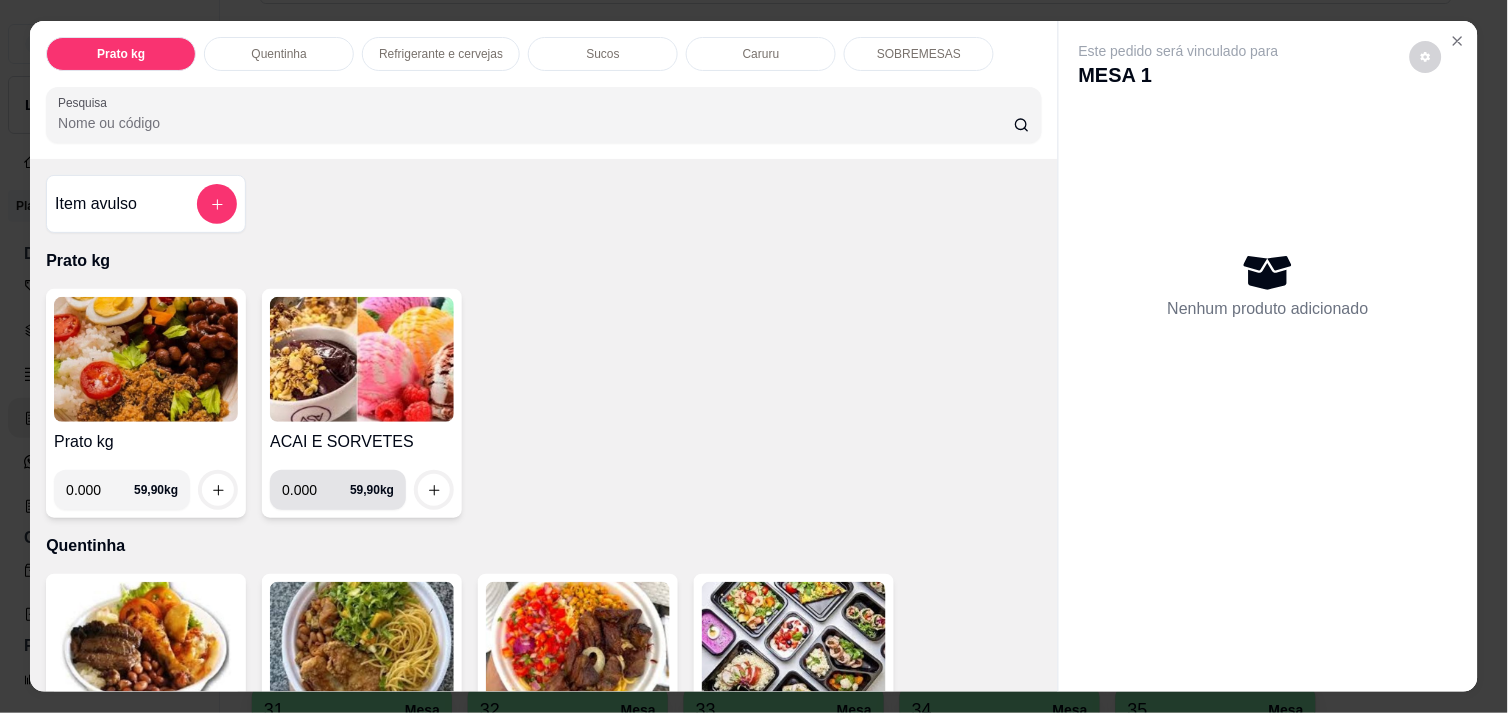 type on "0.000" 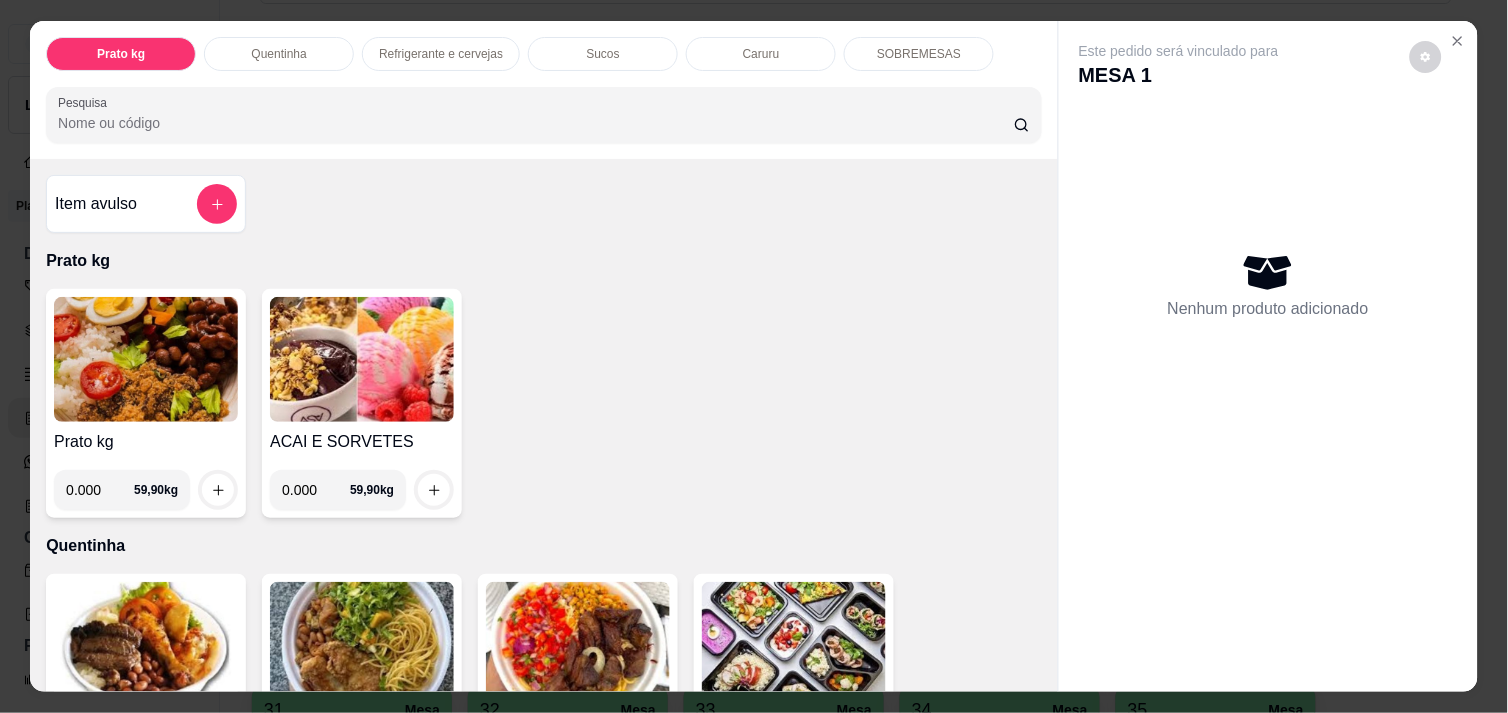 click on "0.000" at bounding box center [316, 490] 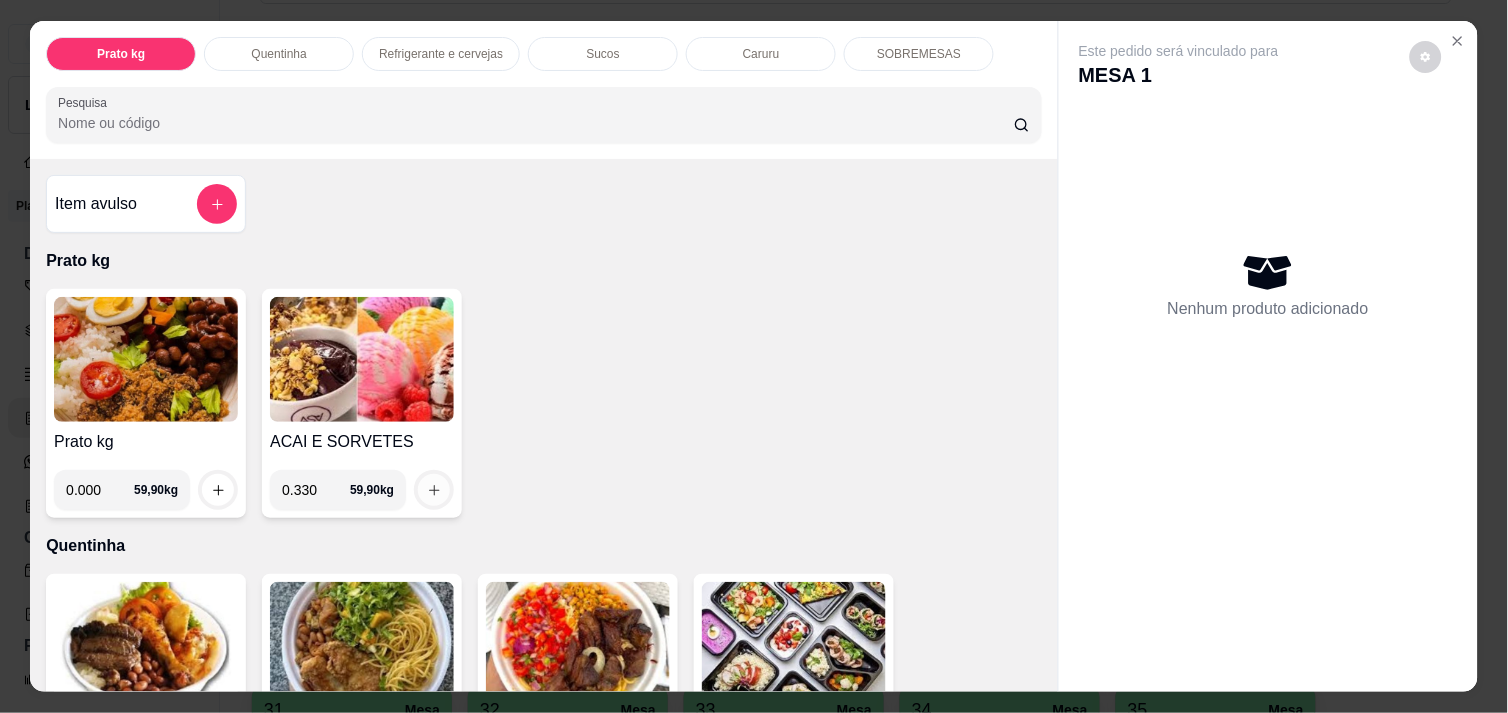 type on "0.330" 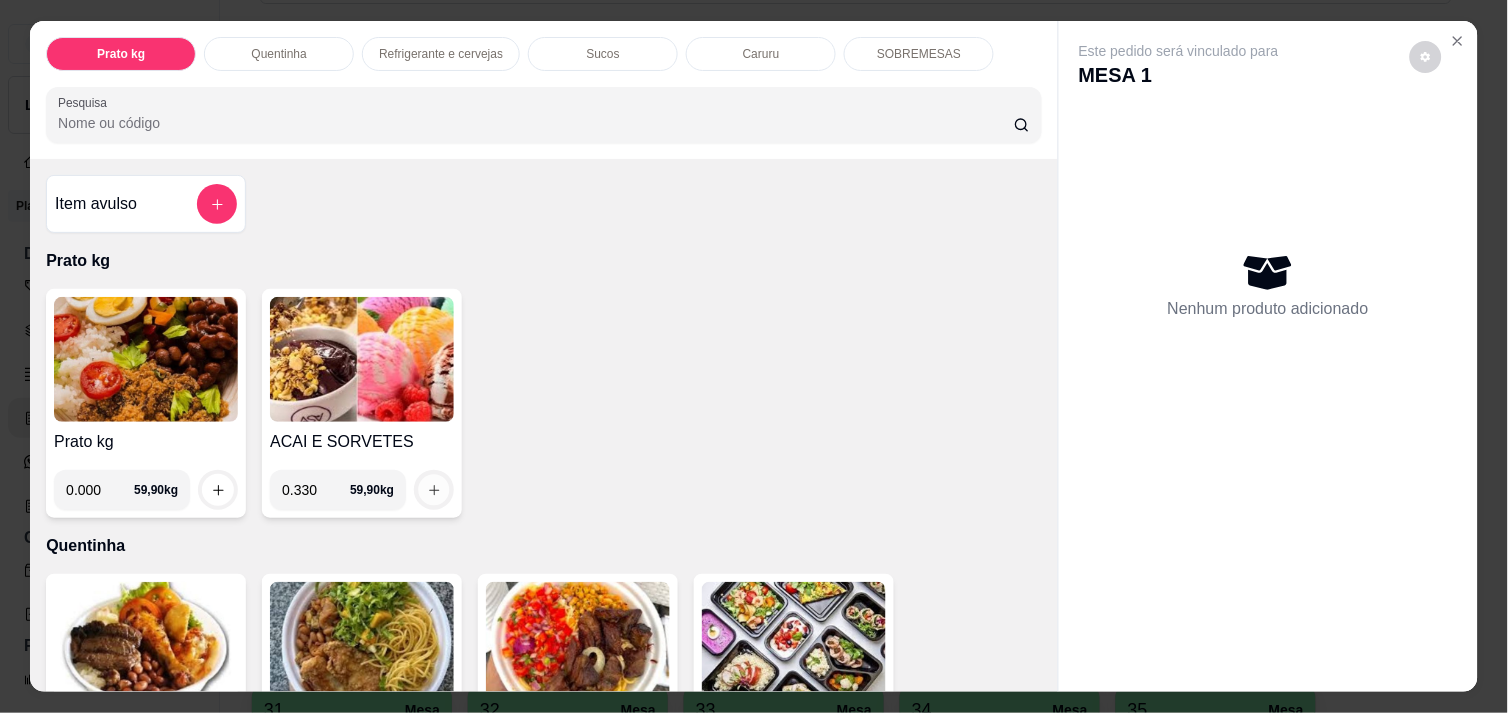 click 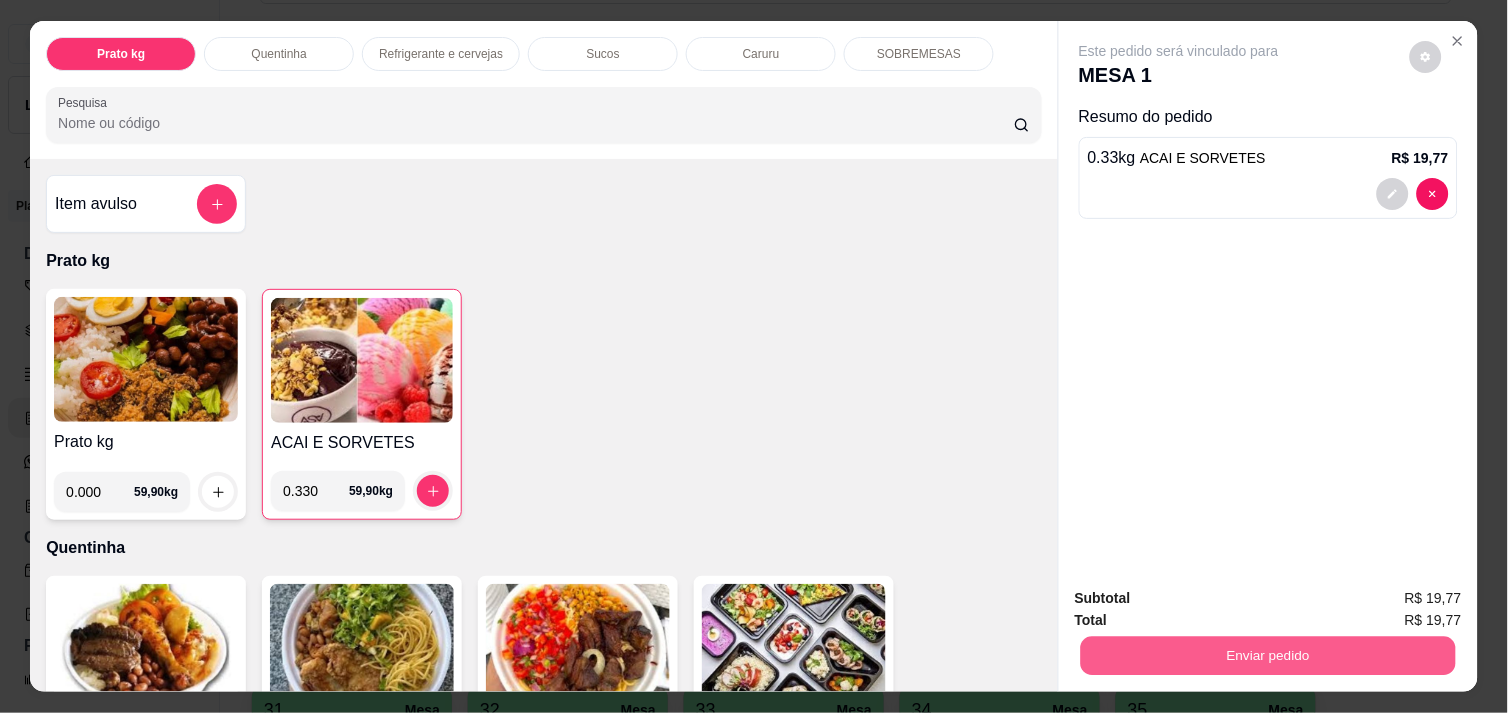 click on "Enviar pedido" at bounding box center (1268, 655) 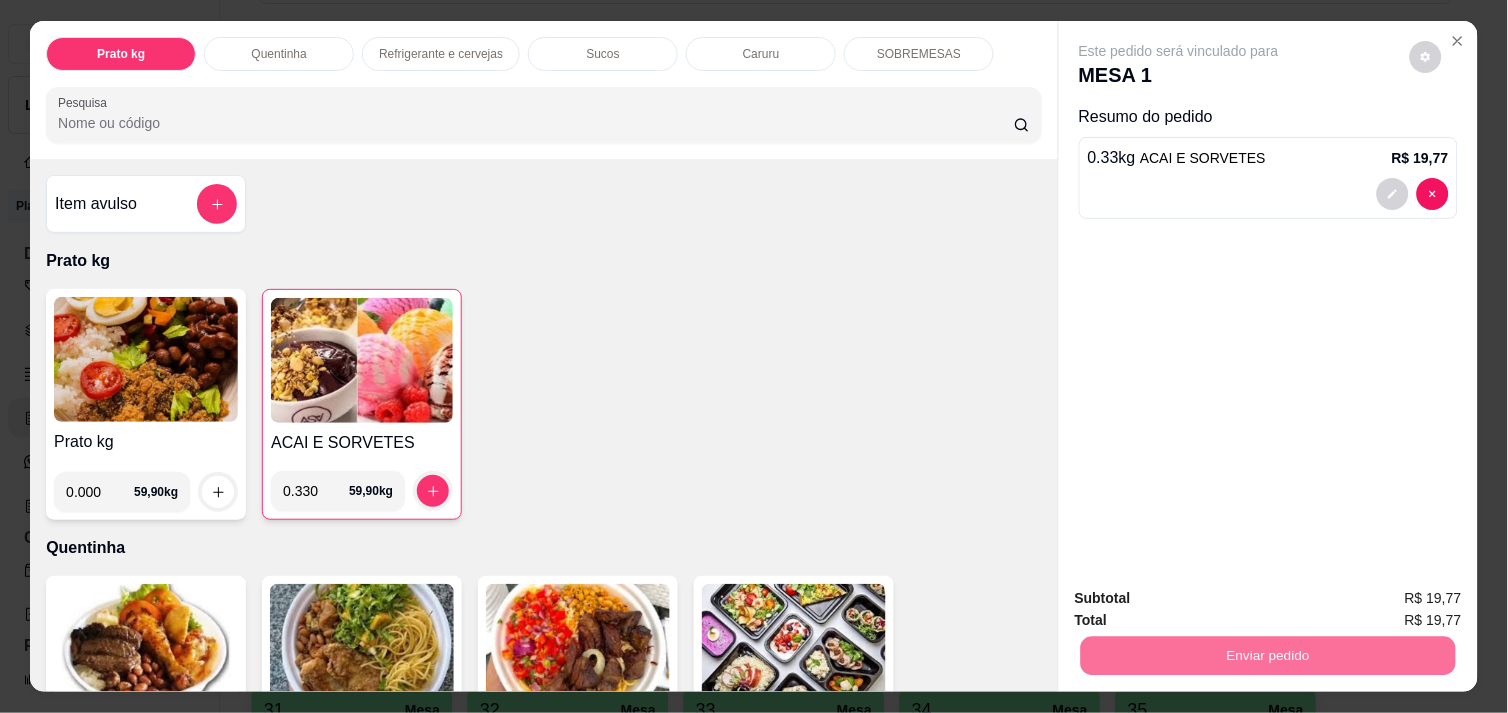 click on "Não registrar e enviar pedido" at bounding box center (1202, 598) 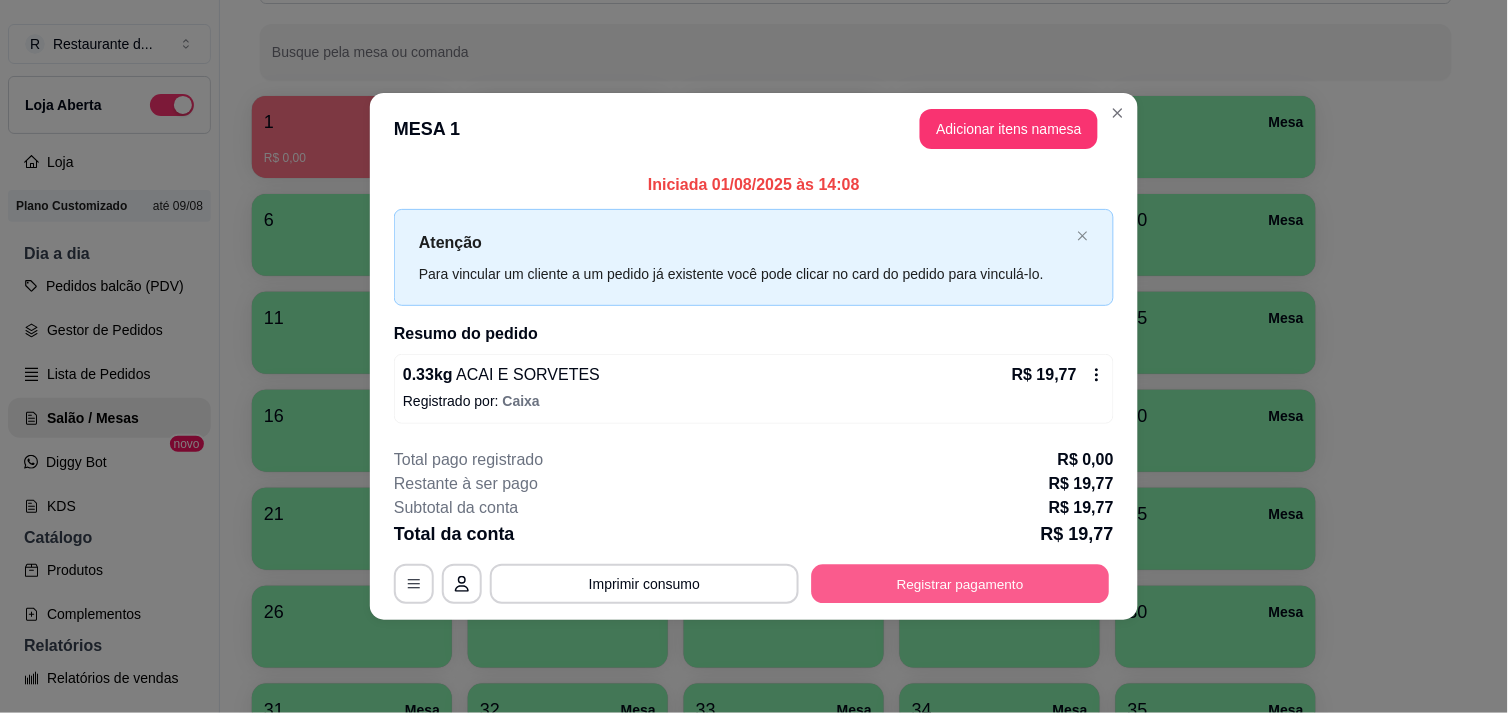 click on "Registrar pagamento" at bounding box center (961, 584) 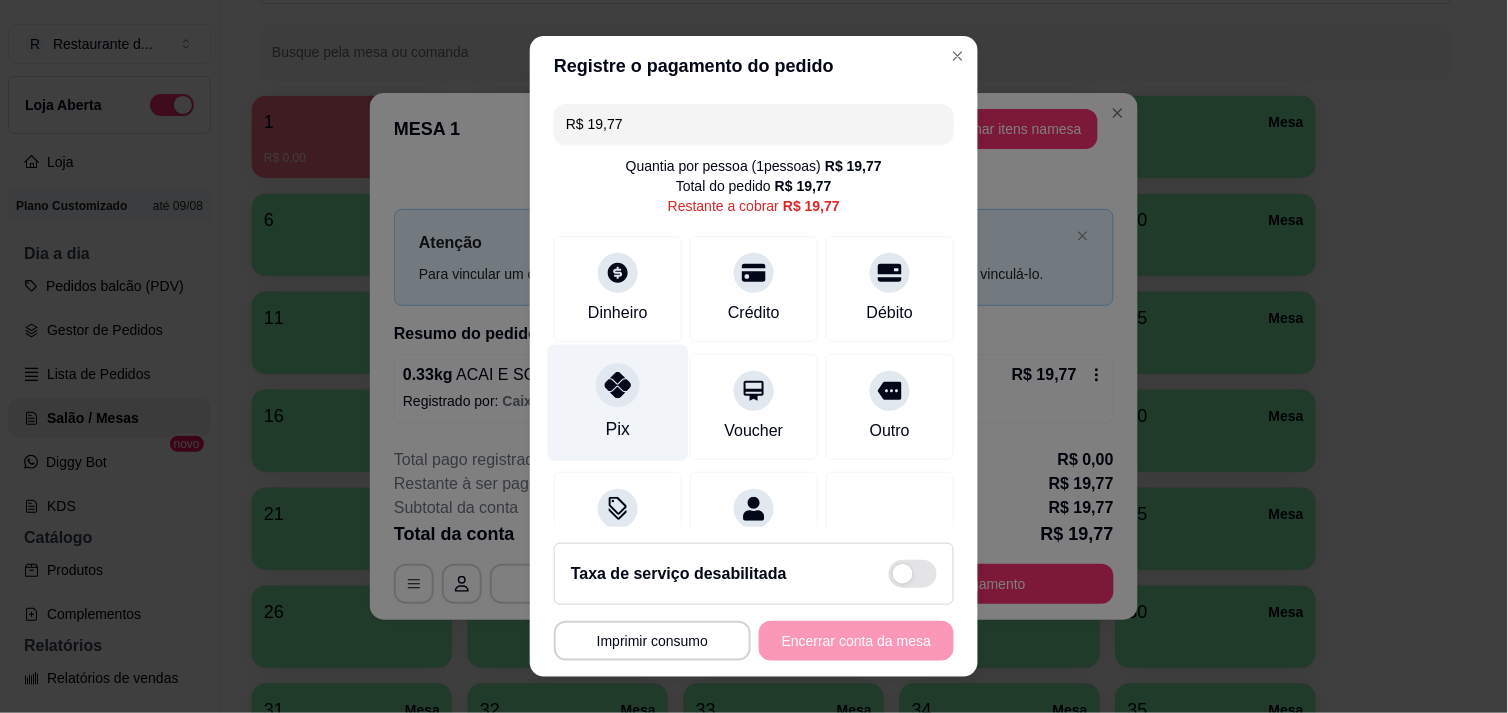 click 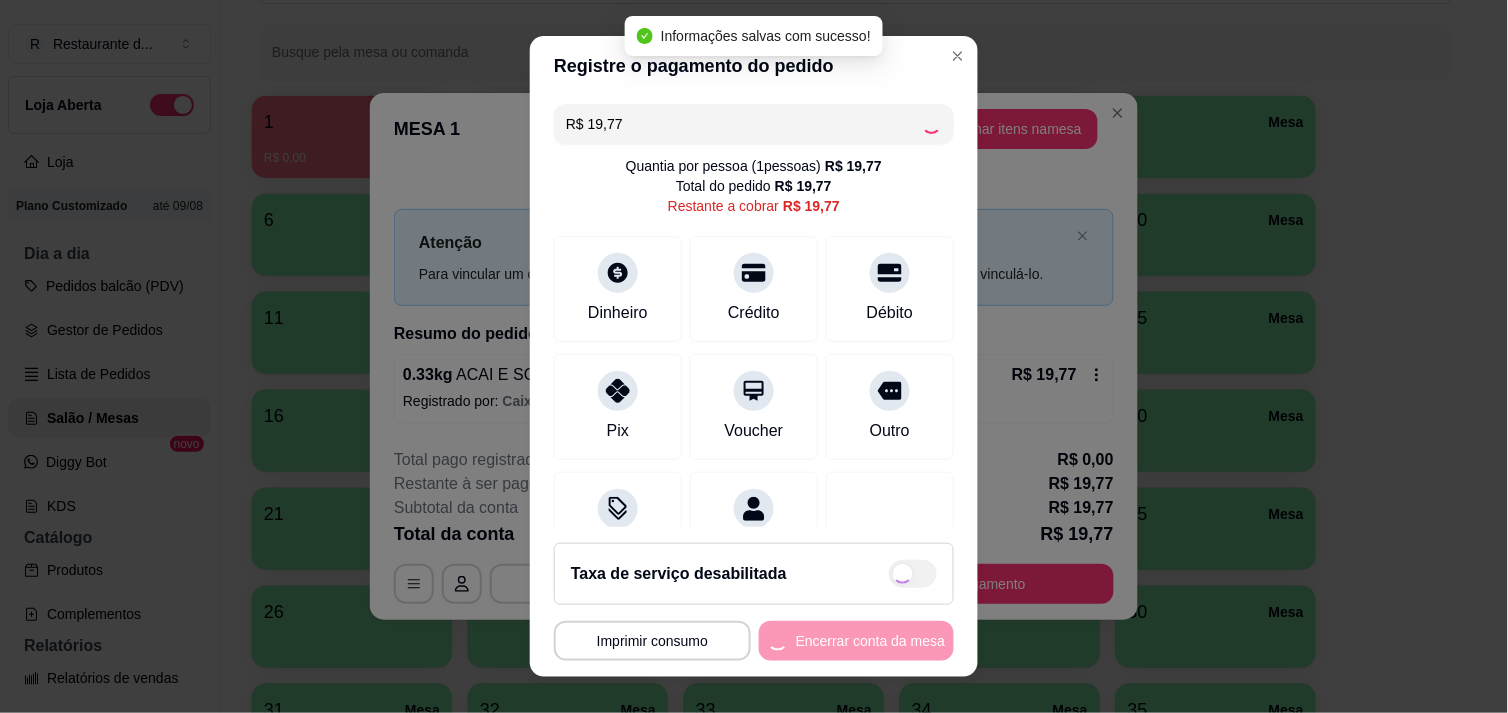 type on "R$ 0,00" 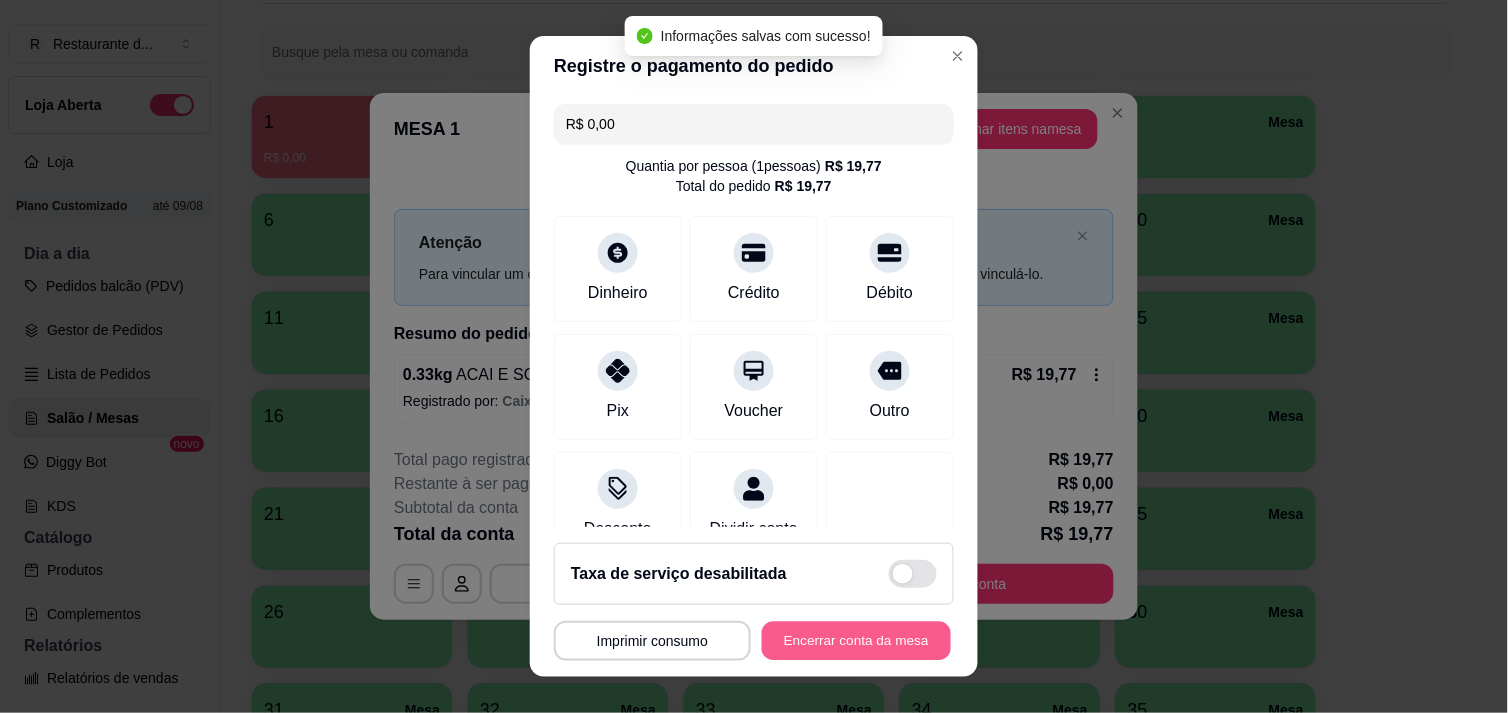 click on "Encerrar conta da mesa" at bounding box center (856, 641) 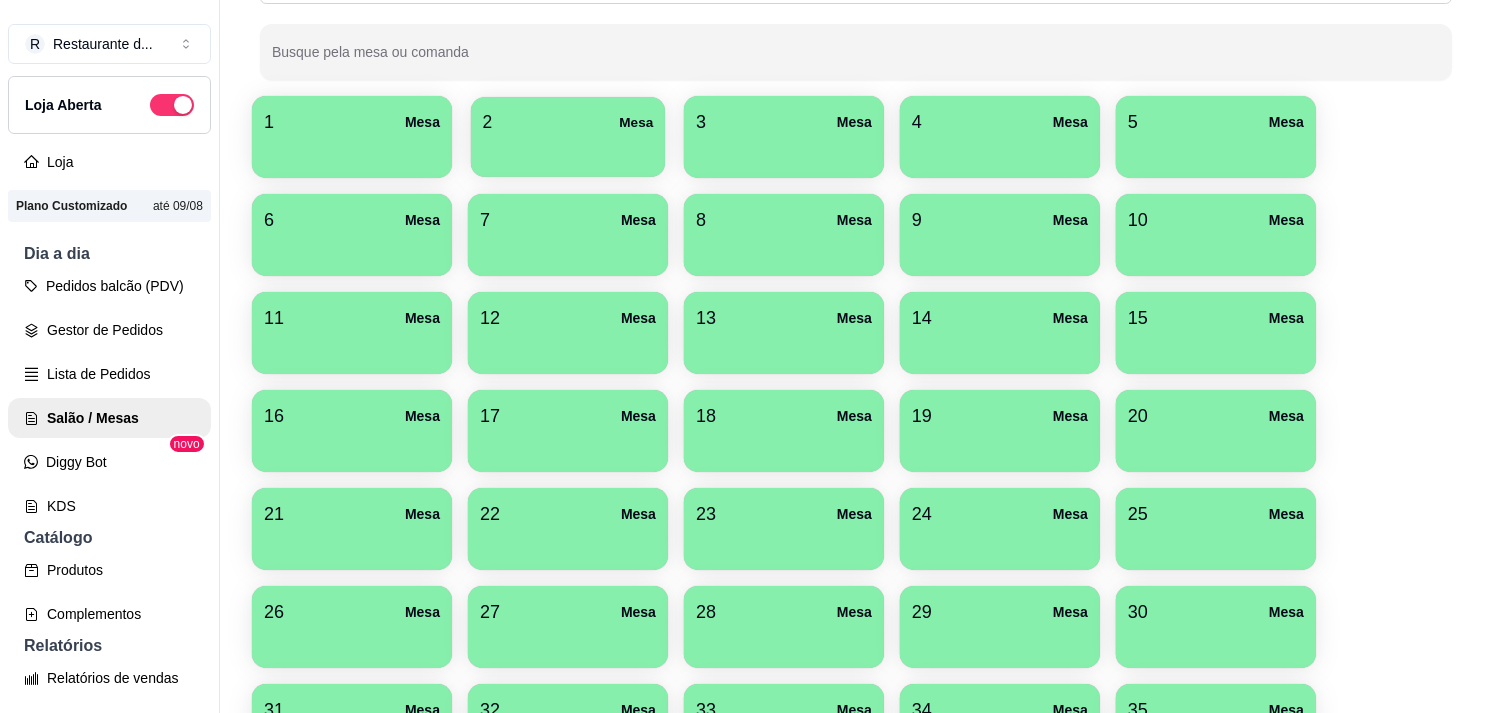 click at bounding box center (568, 150) 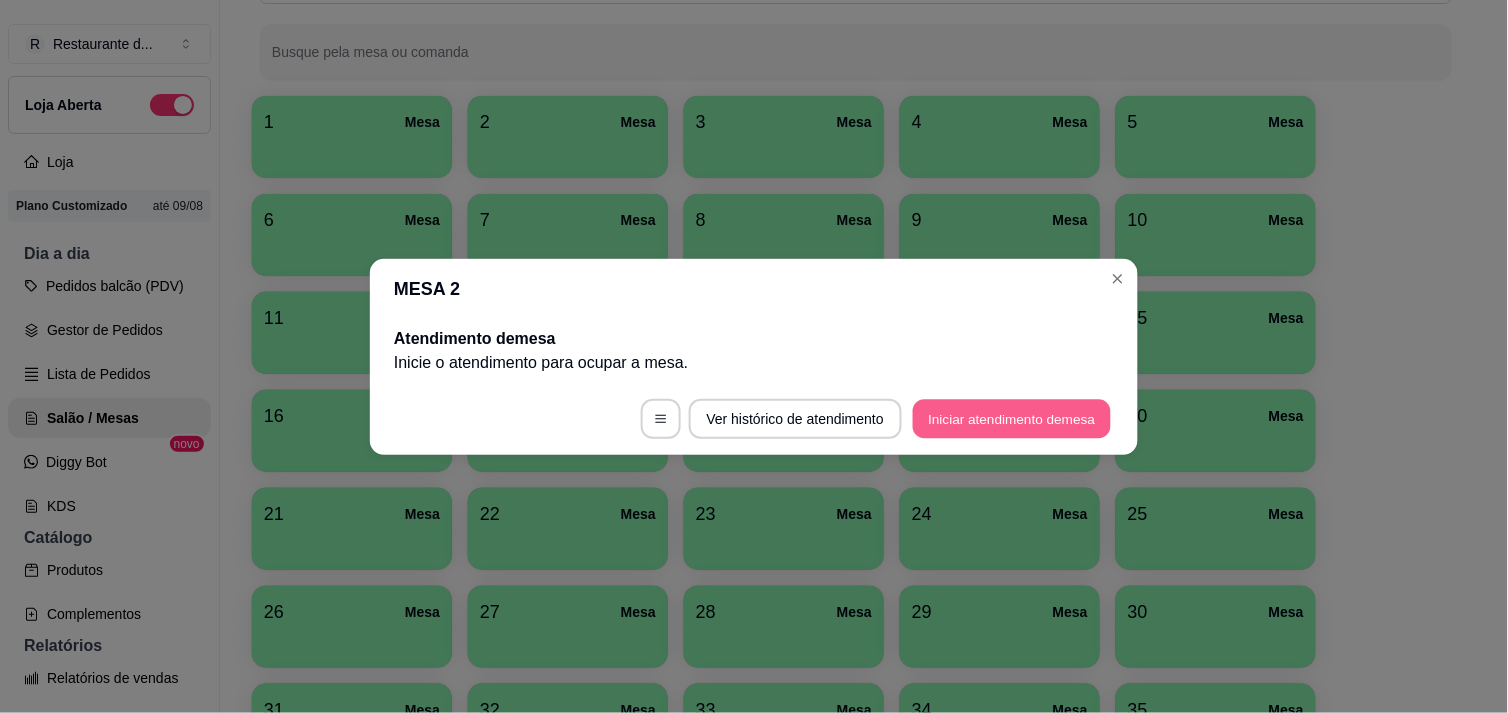 click on "Iniciar atendimento de  mesa" at bounding box center (1012, 418) 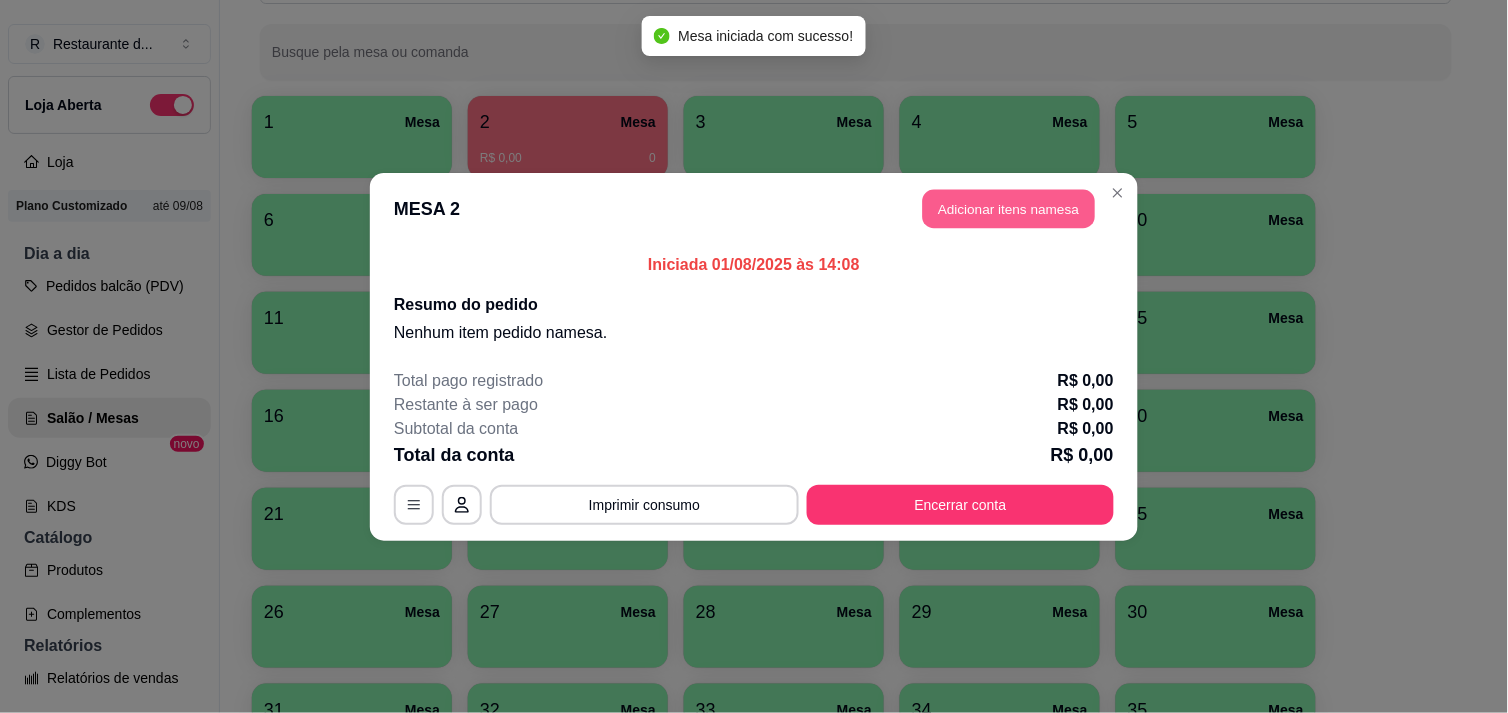 click on "Adicionar itens na  mesa" at bounding box center [1009, 208] 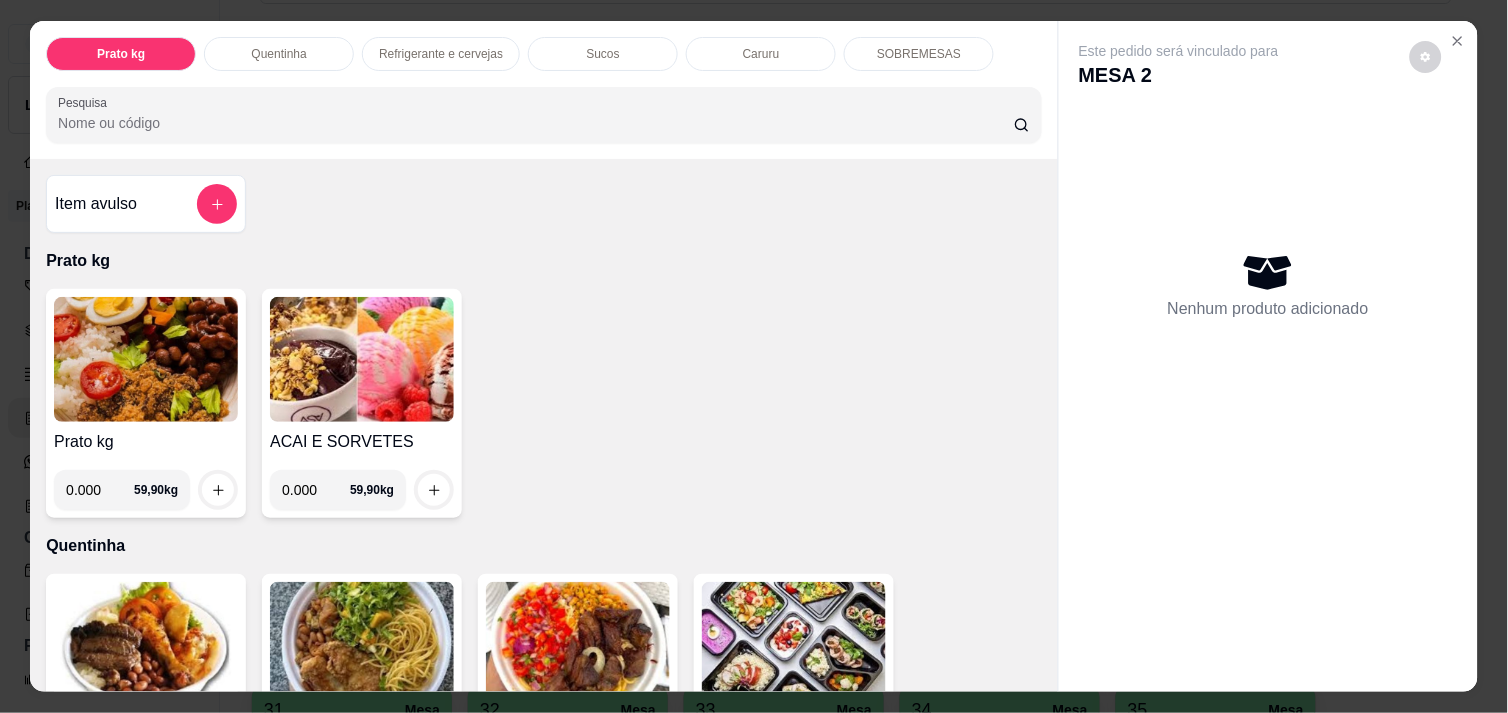 click on "0.000" at bounding box center (100, 490) 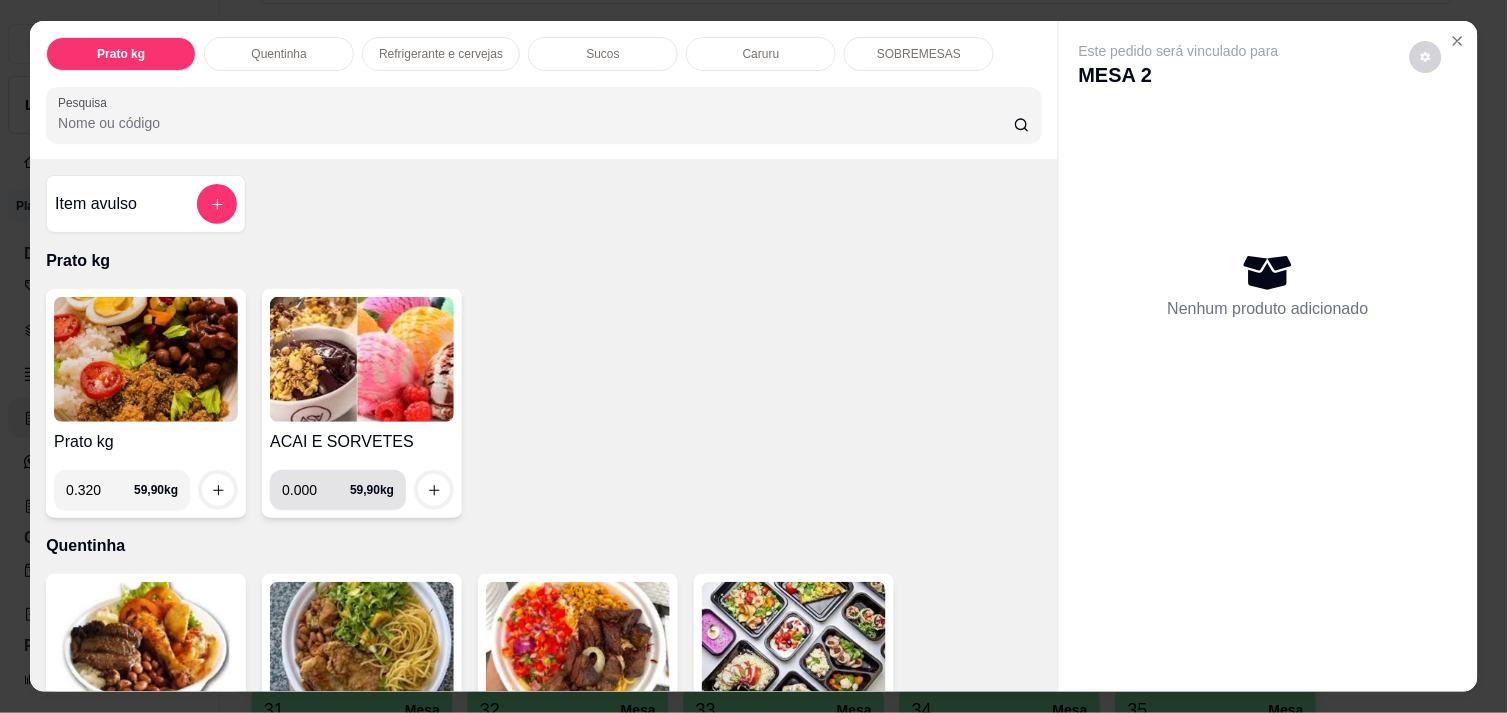 type on "0.320" 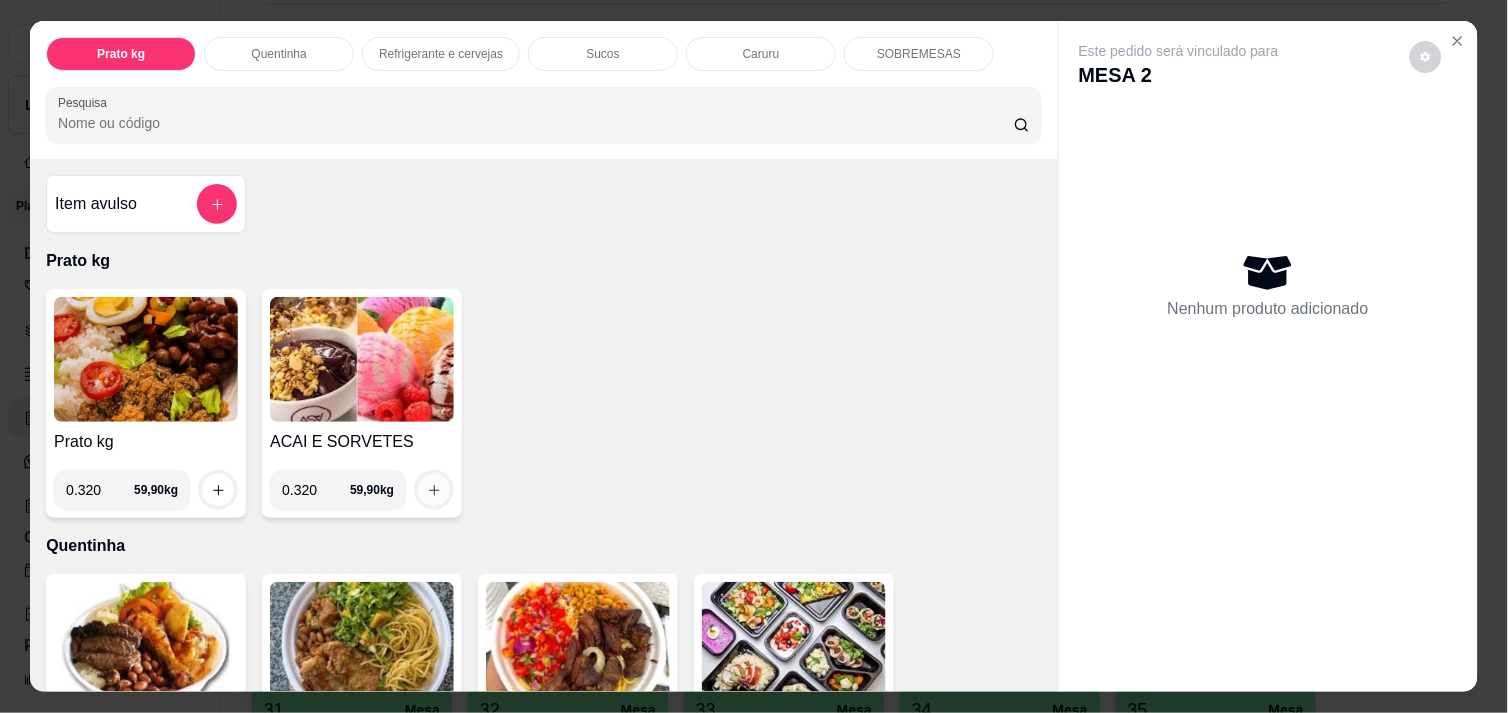 type on "0.320" 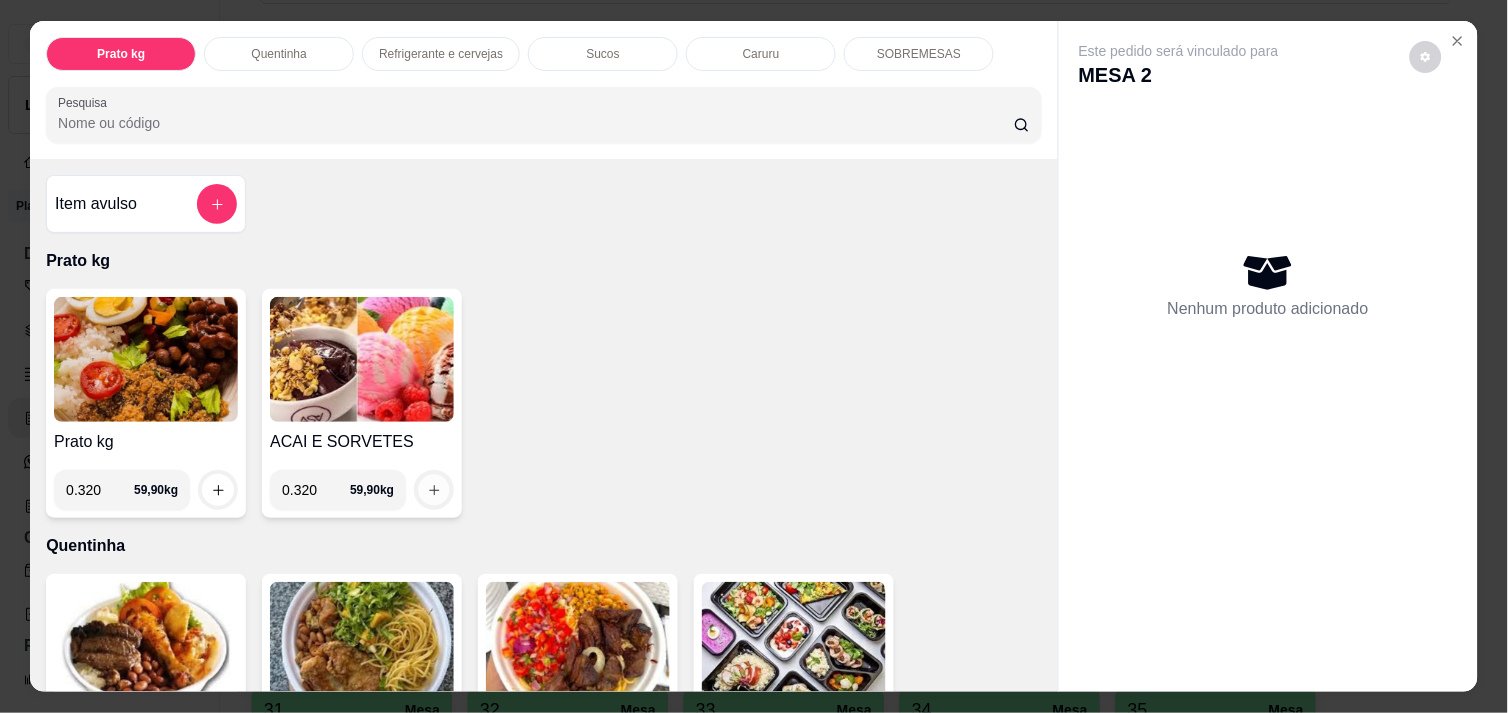 click 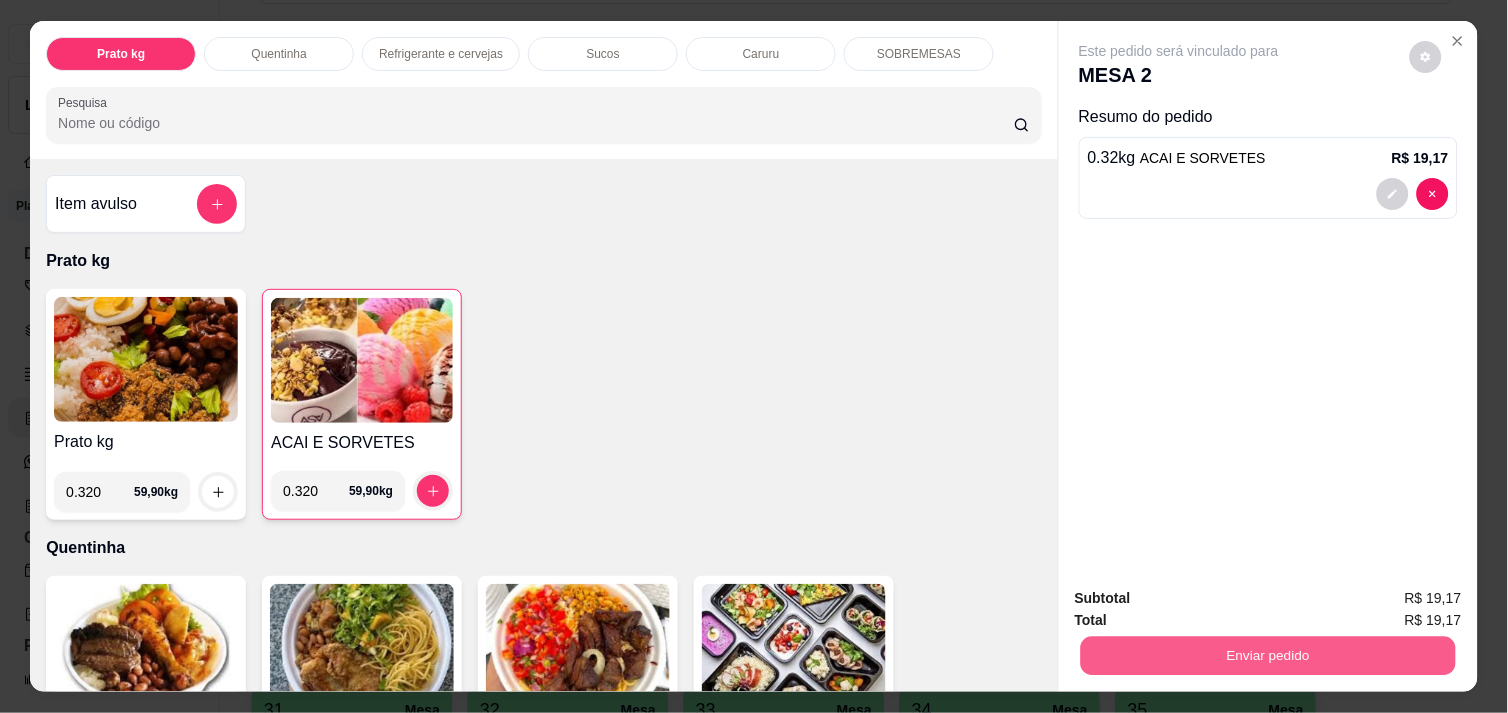 click on "Enviar pedido" at bounding box center [1268, 655] 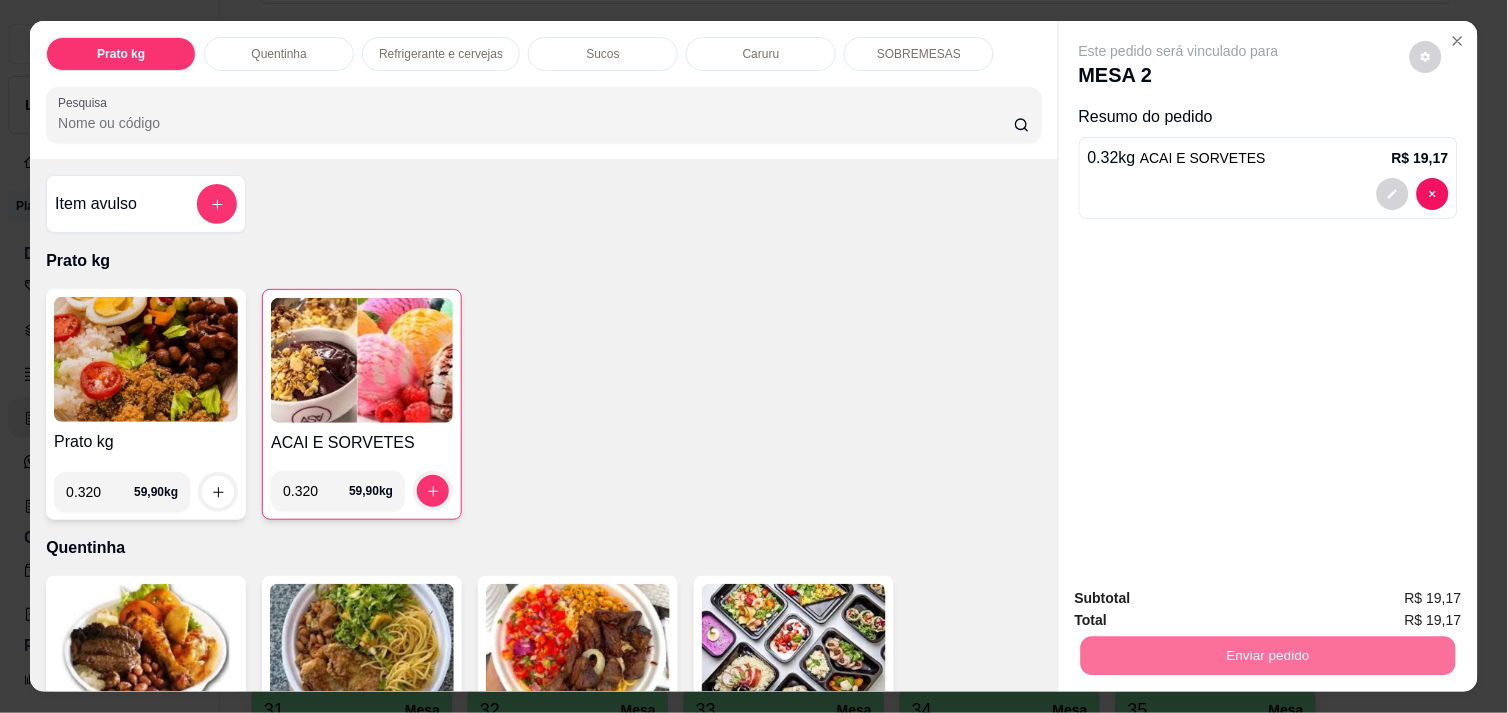 click on "Não registrar e enviar pedido" at bounding box center (1202, 598) 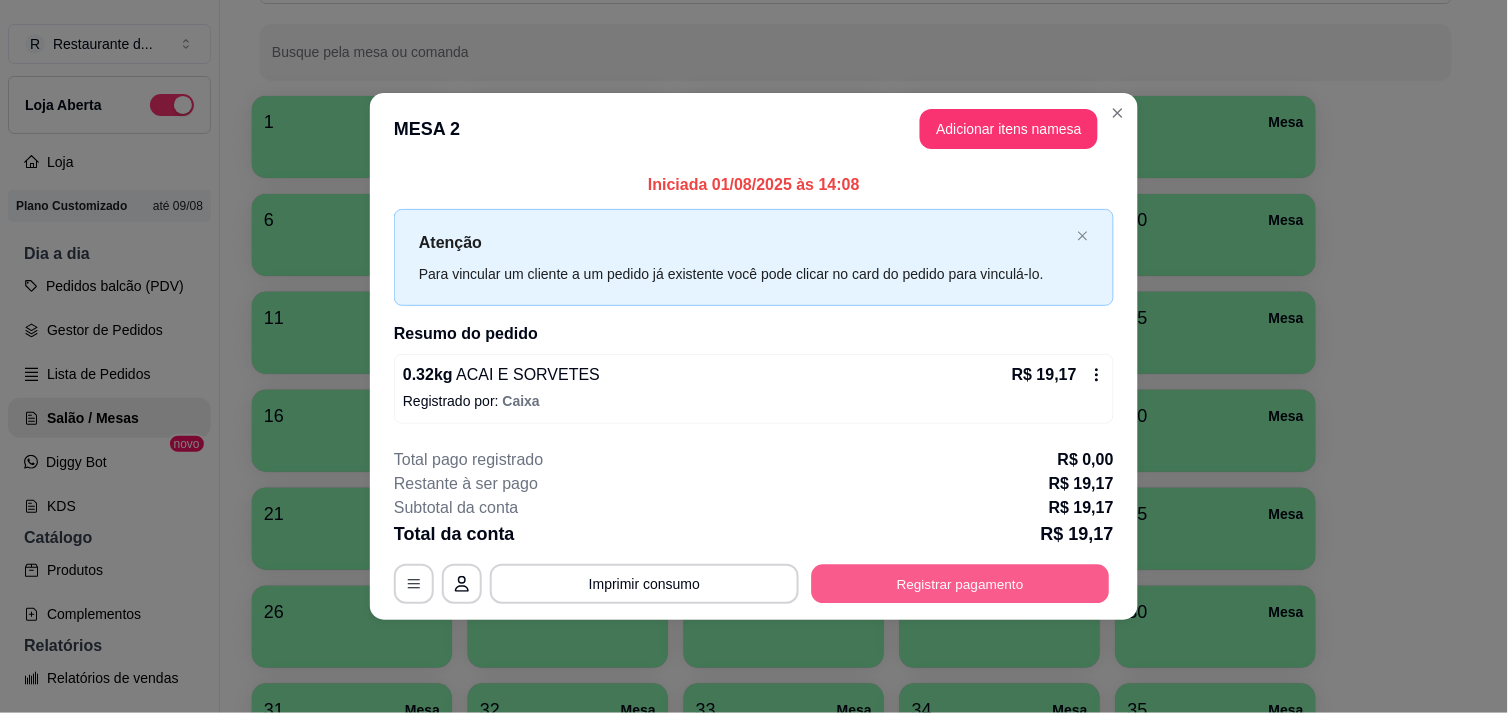 click on "Registrar pagamento" at bounding box center [961, 584] 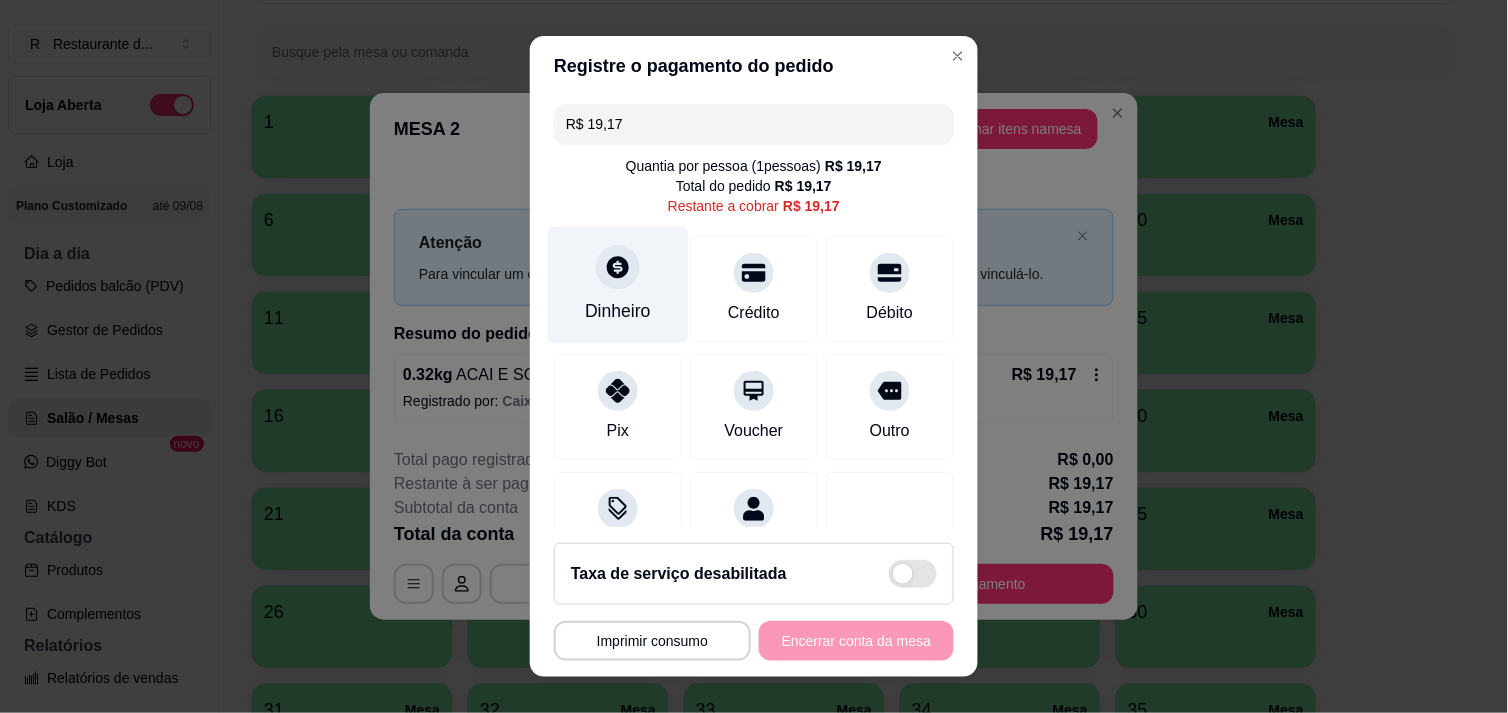 click on "Dinheiro" at bounding box center [618, 311] 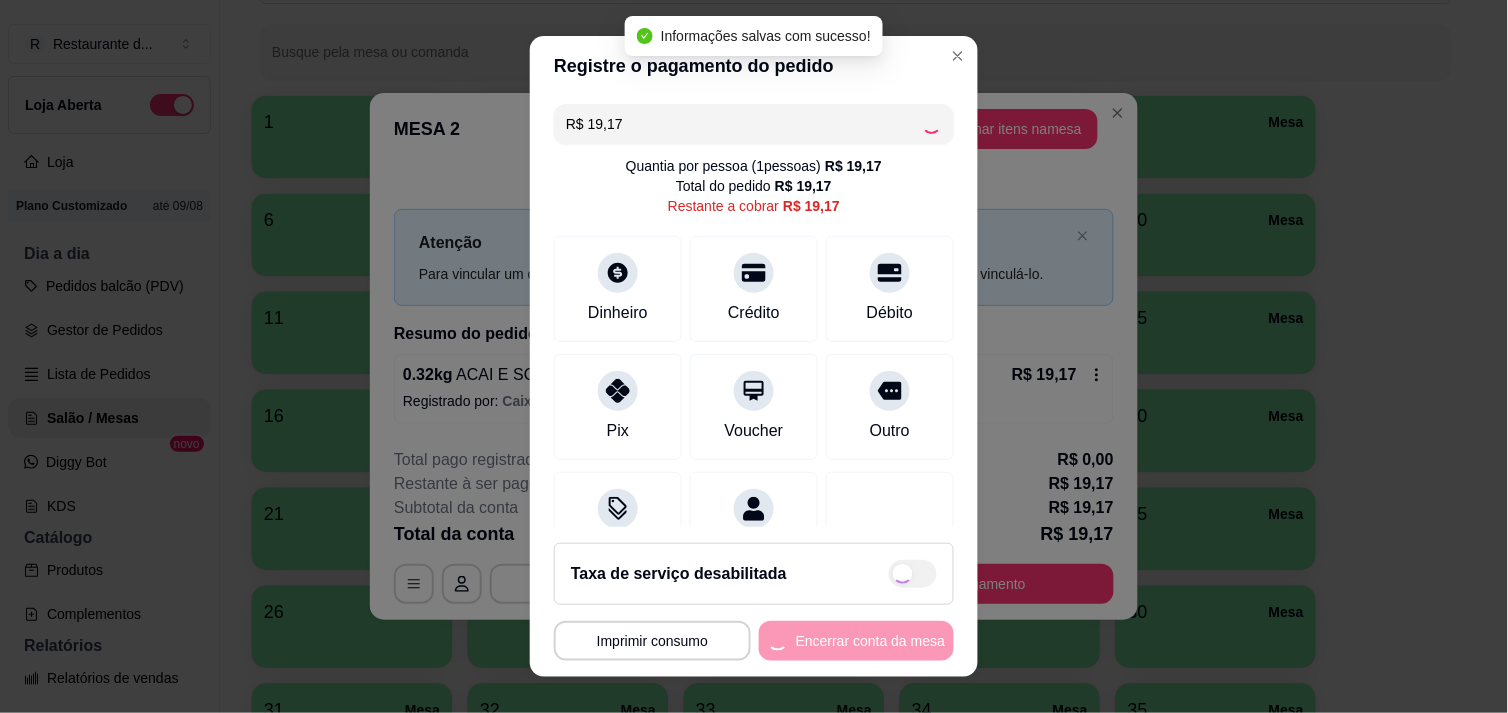 type on "R$ 0,00" 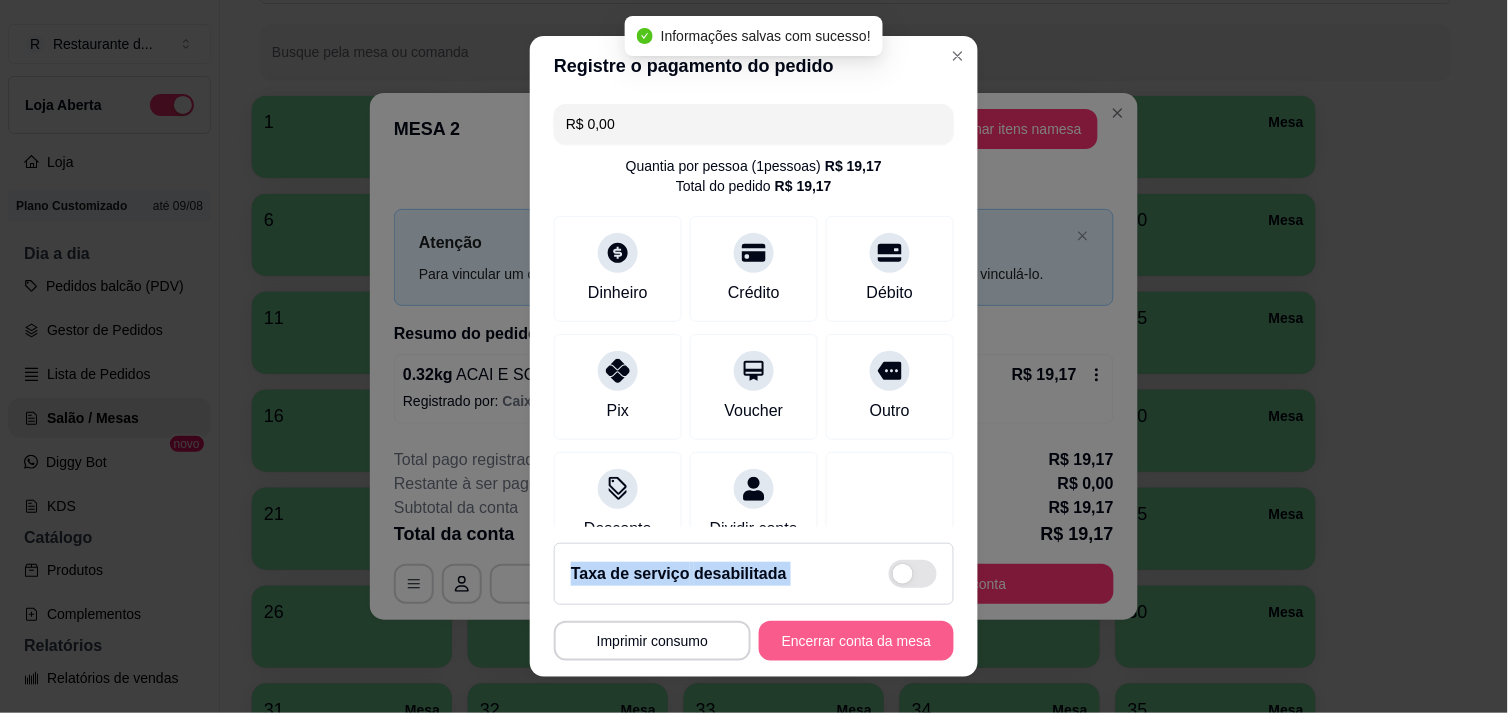 drag, startPoint x: 911, startPoint y: 461, endPoint x: 857, endPoint y: 632, distance: 179.32373 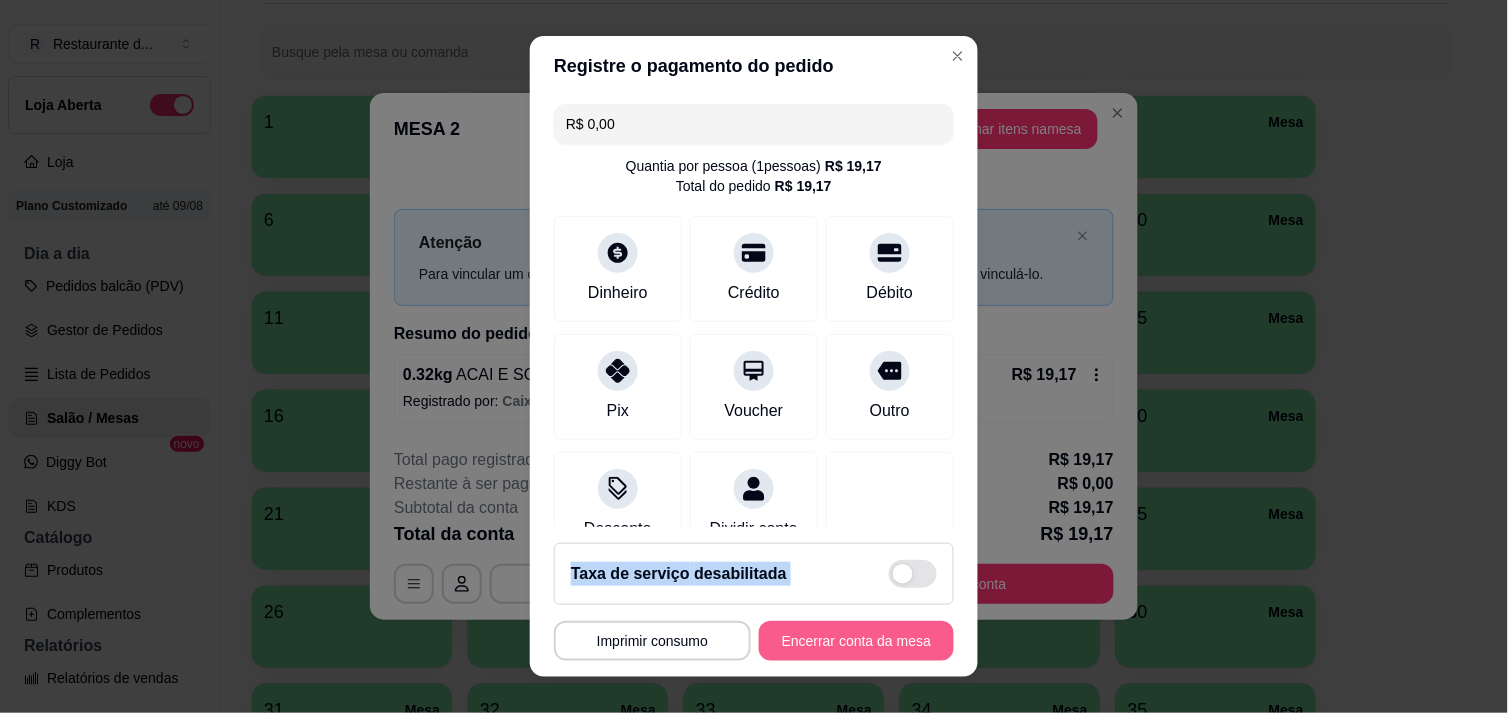 click on "Encerrar conta da mesa" at bounding box center [856, 641] 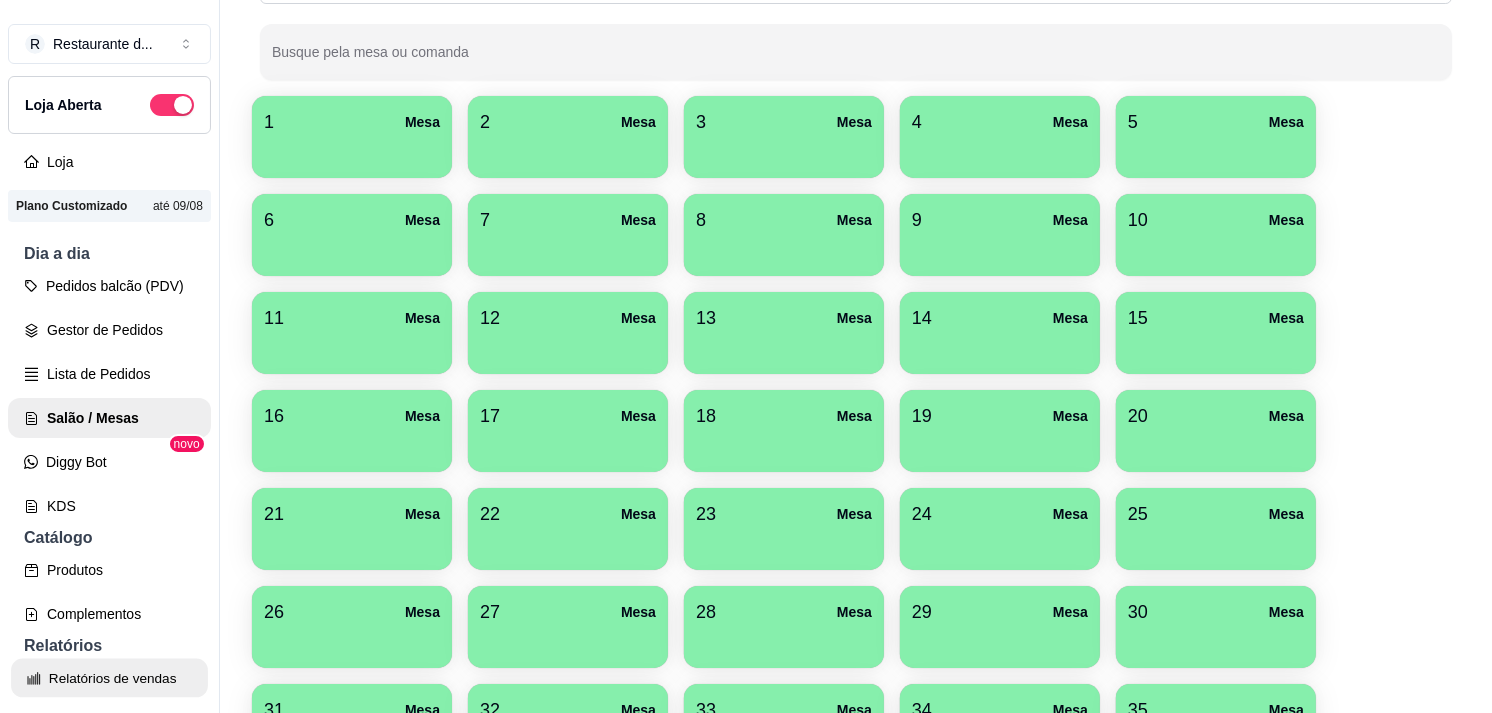 click on "Relatórios de vendas" at bounding box center (109, 678) 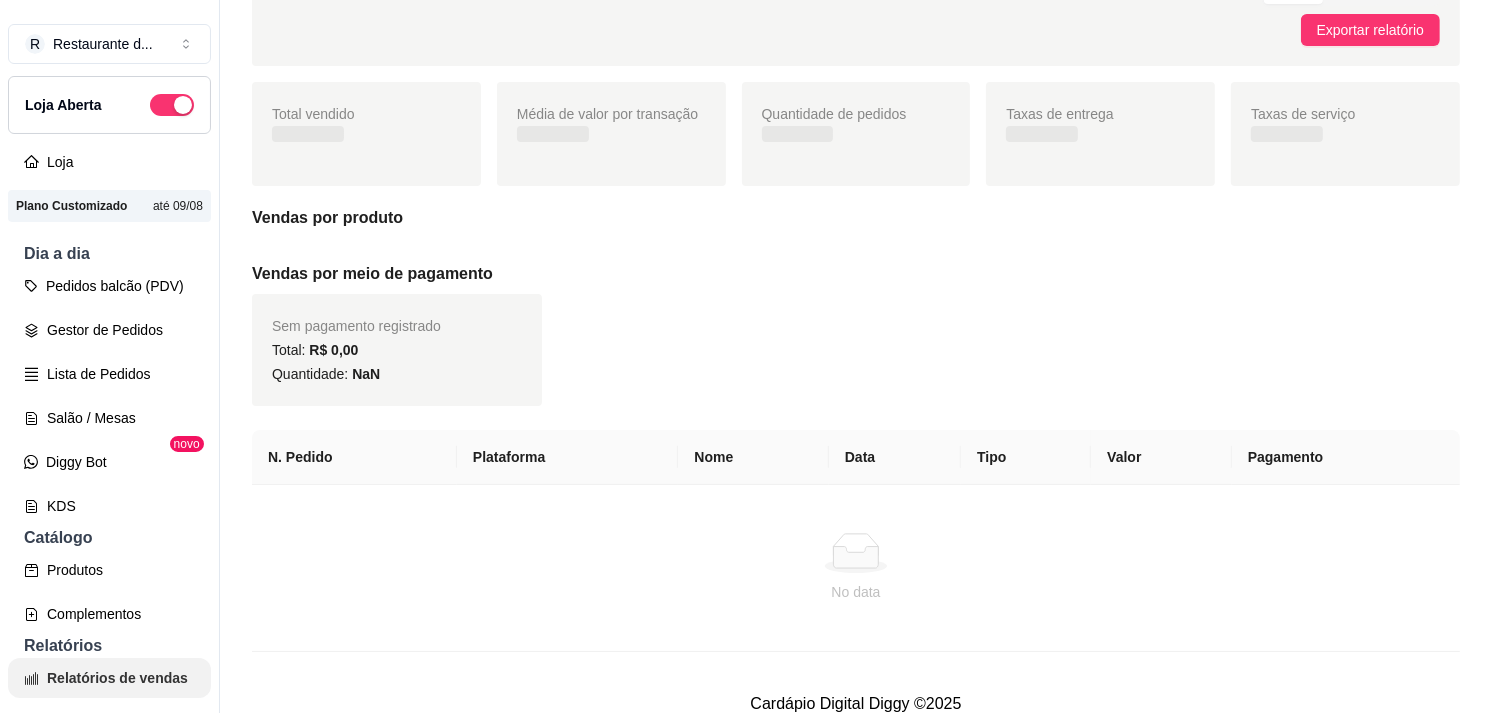 scroll, scrollTop: 0, scrollLeft: 0, axis: both 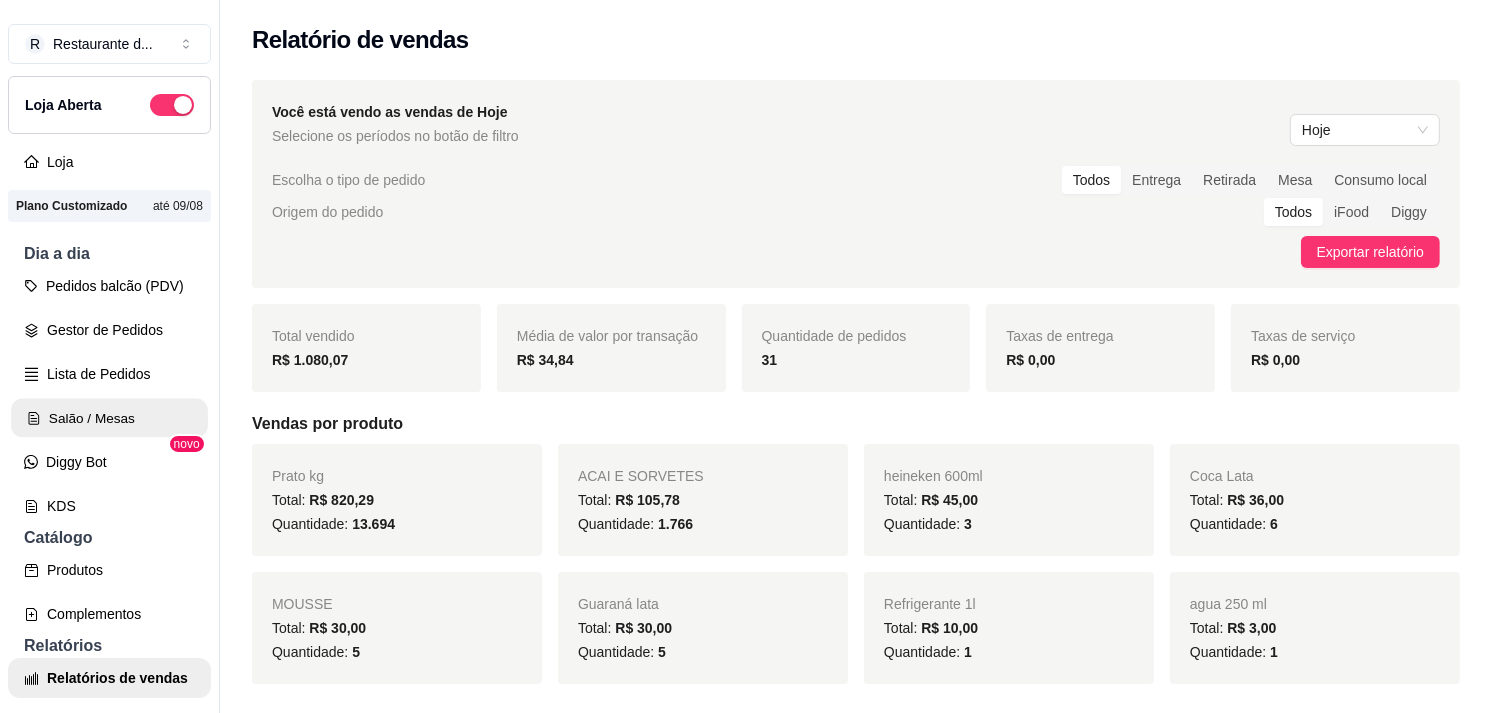click on "Salão / Mesas" at bounding box center [109, 418] 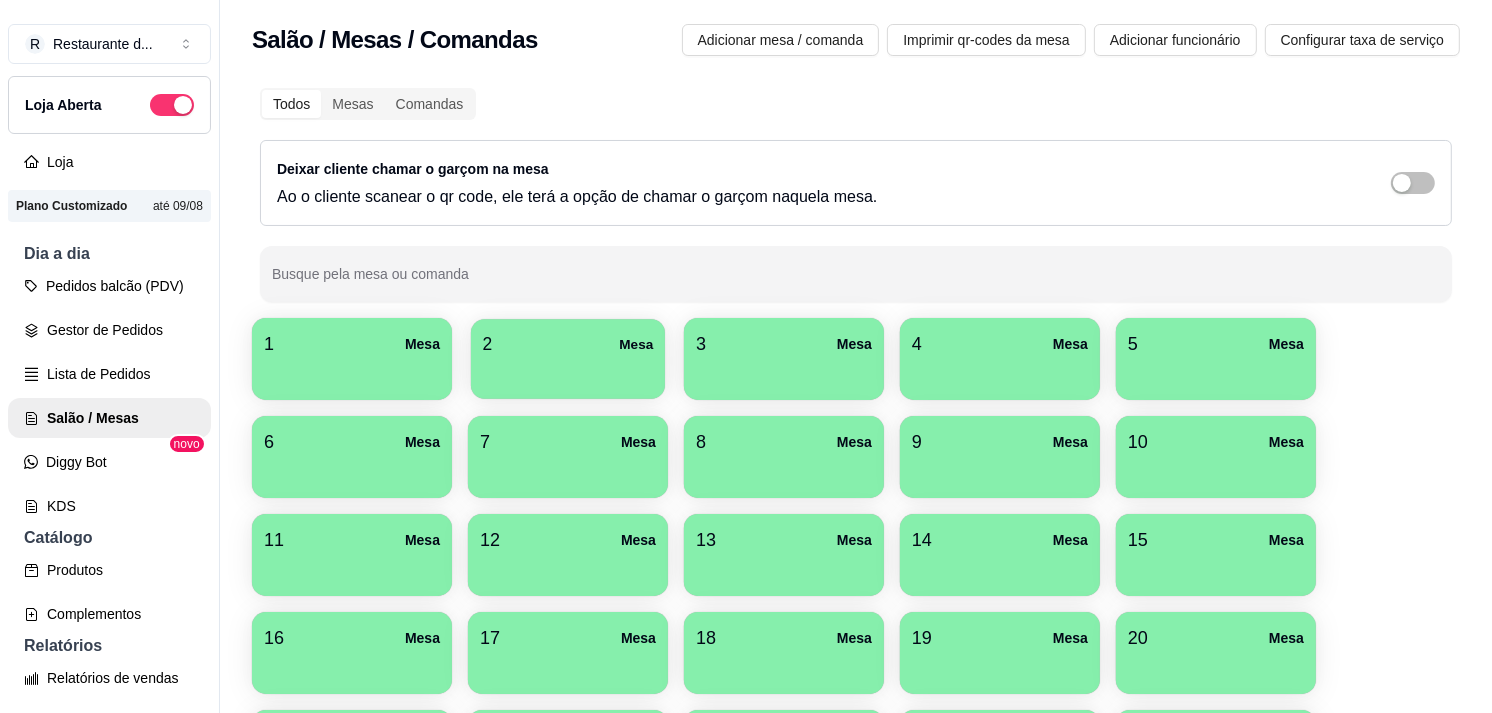 click on "2 Mesa" at bounding box center [568, 344] 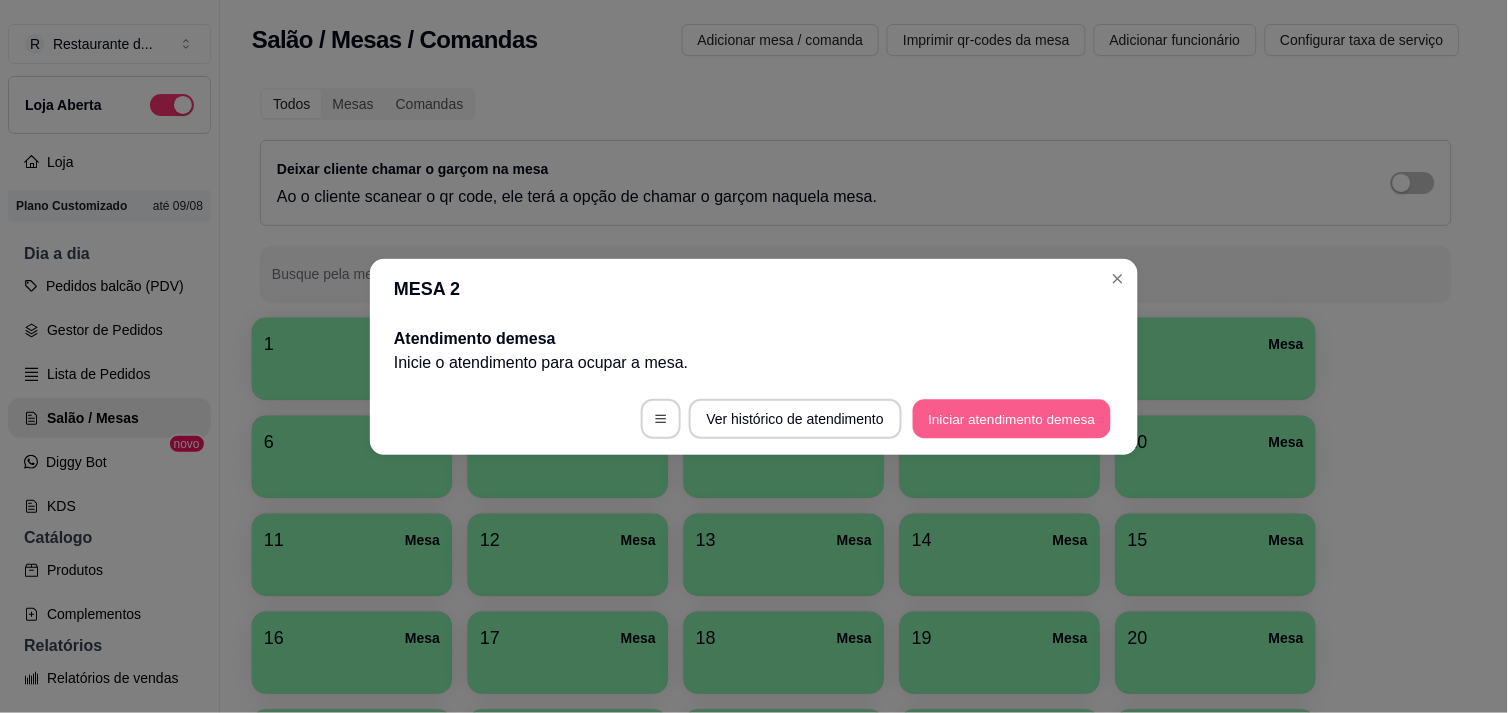 click on "Iniciar atendimento de  mesa" at bounding box center (1012, 418) 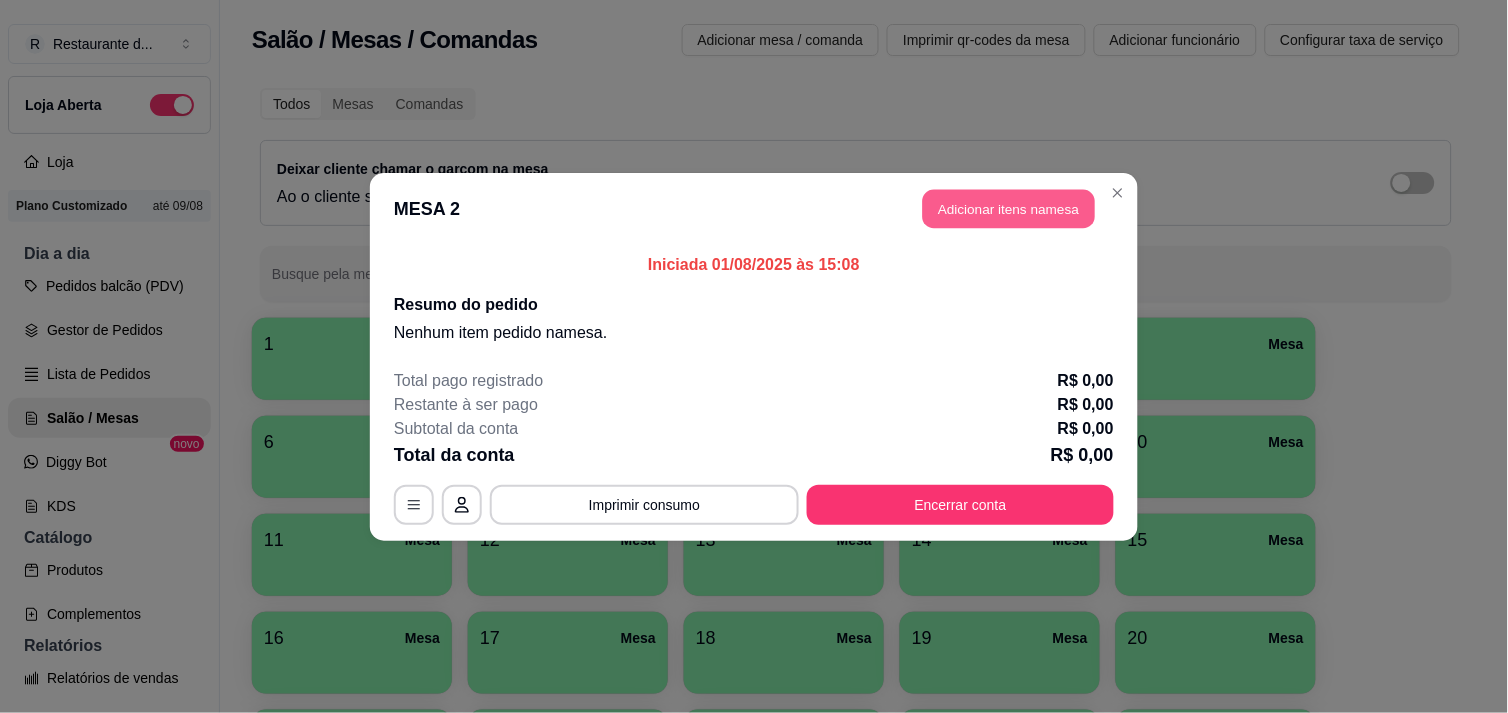 click on "Adicionar itens na  mesa" at bounding box center (1009, 208) 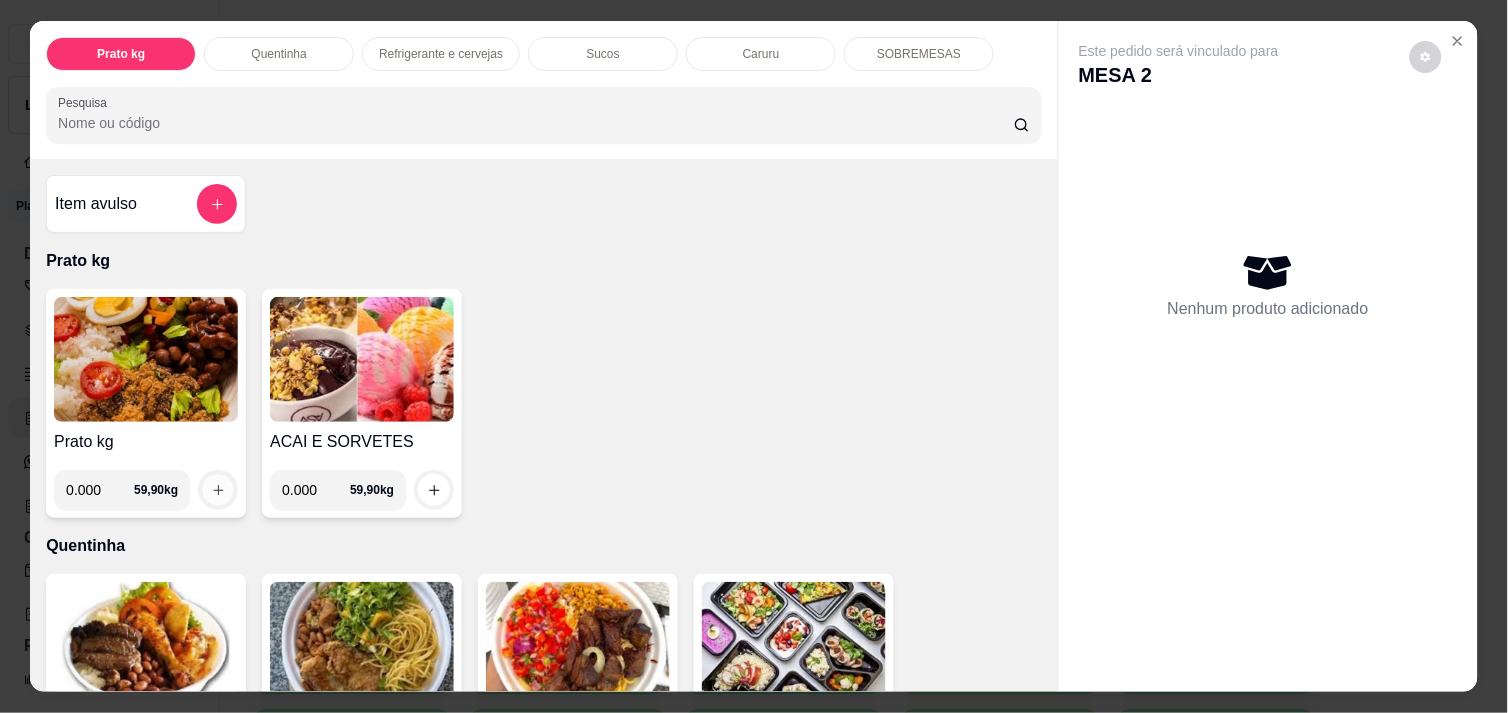 click 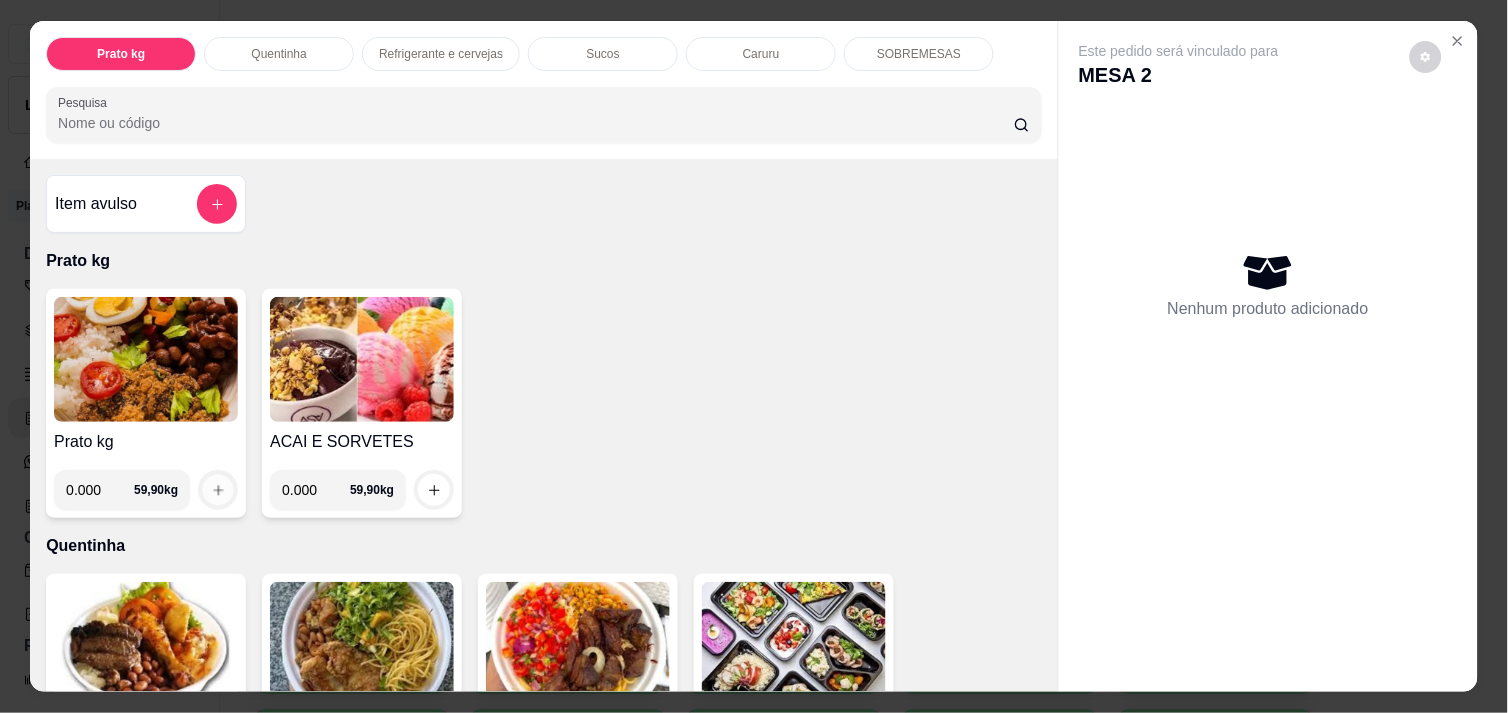 click 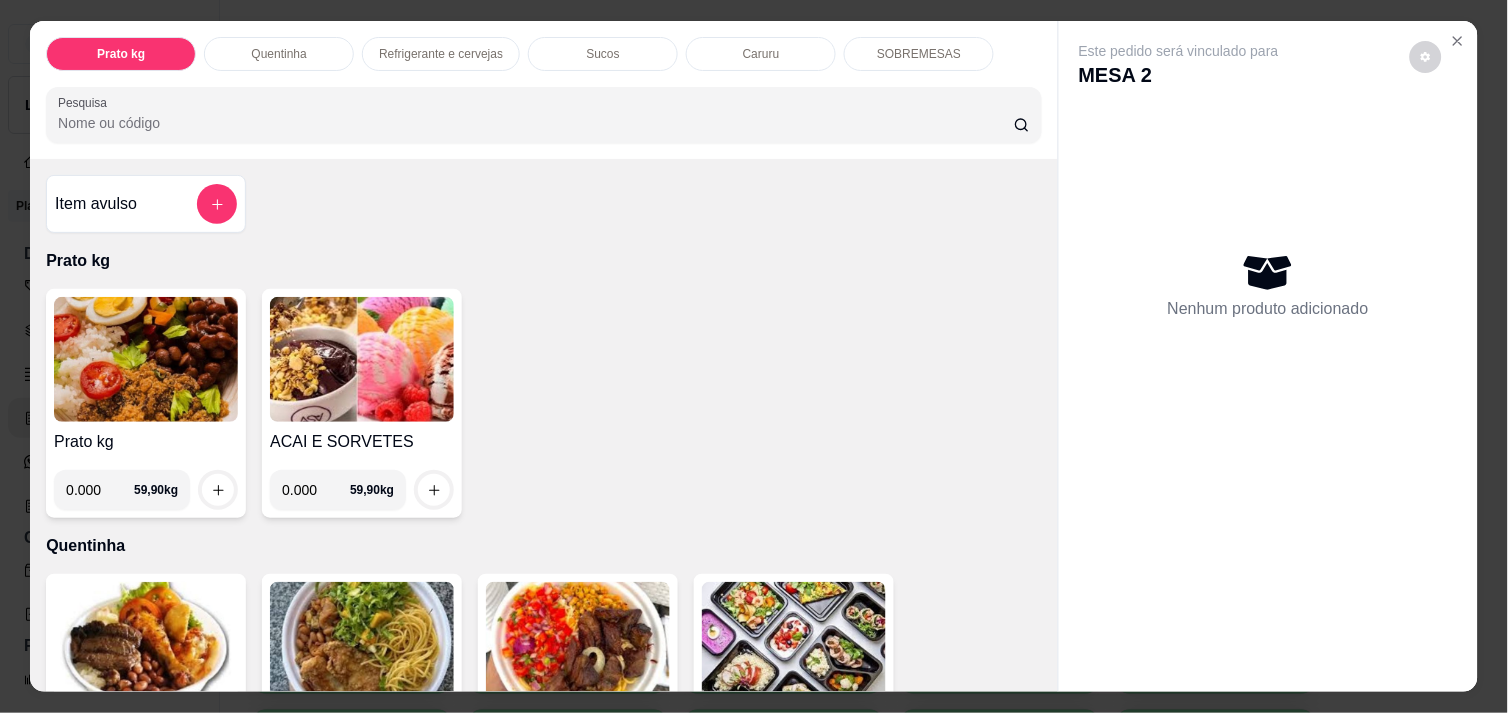 click on "0.000" at bounding box center [100, 490] 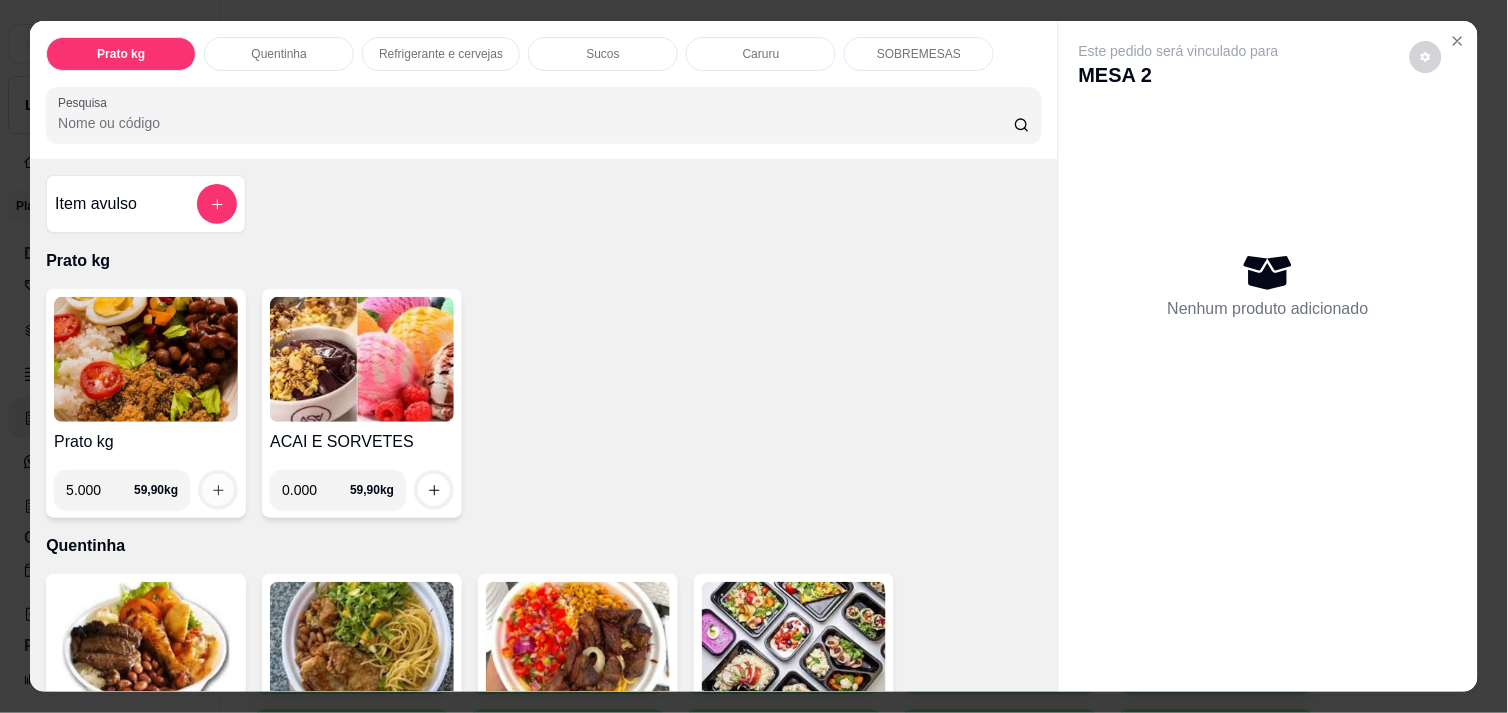 type on "5.000" 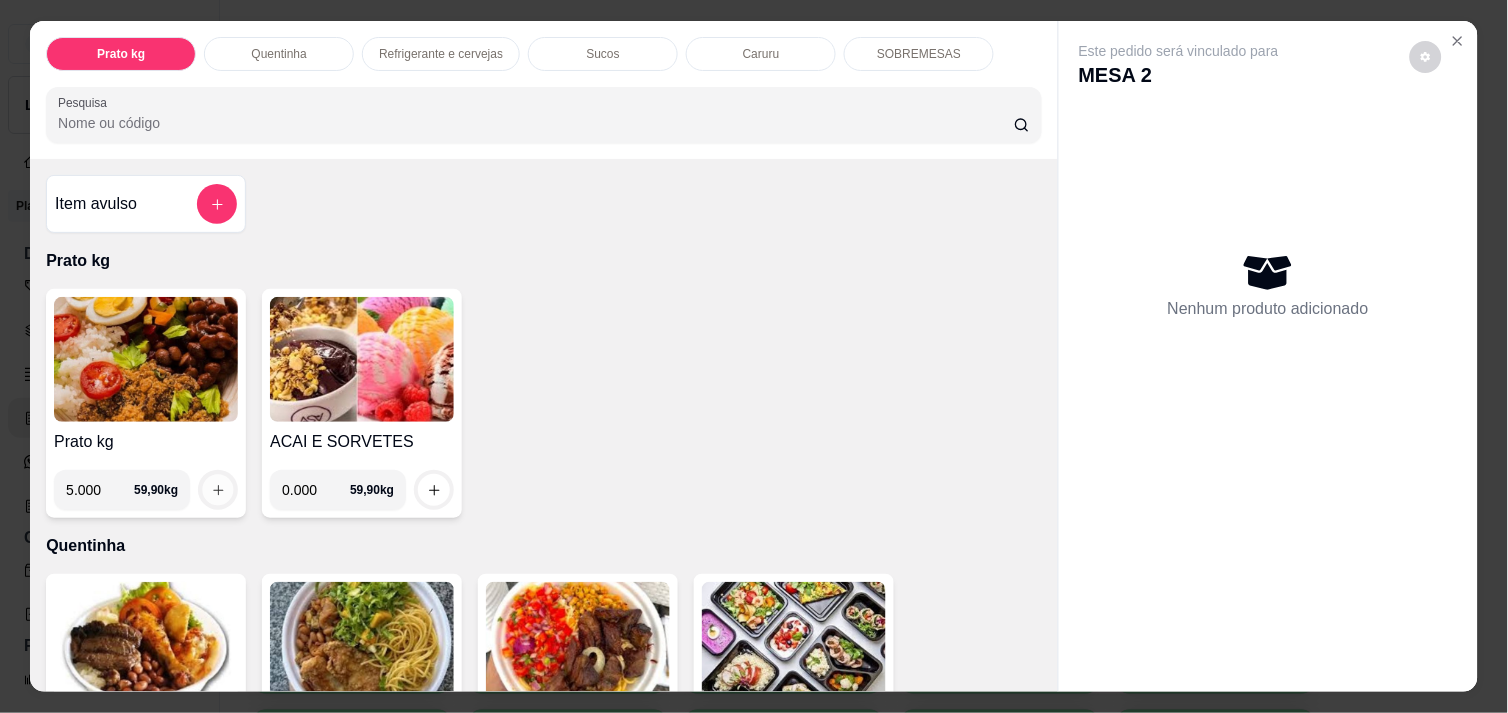click 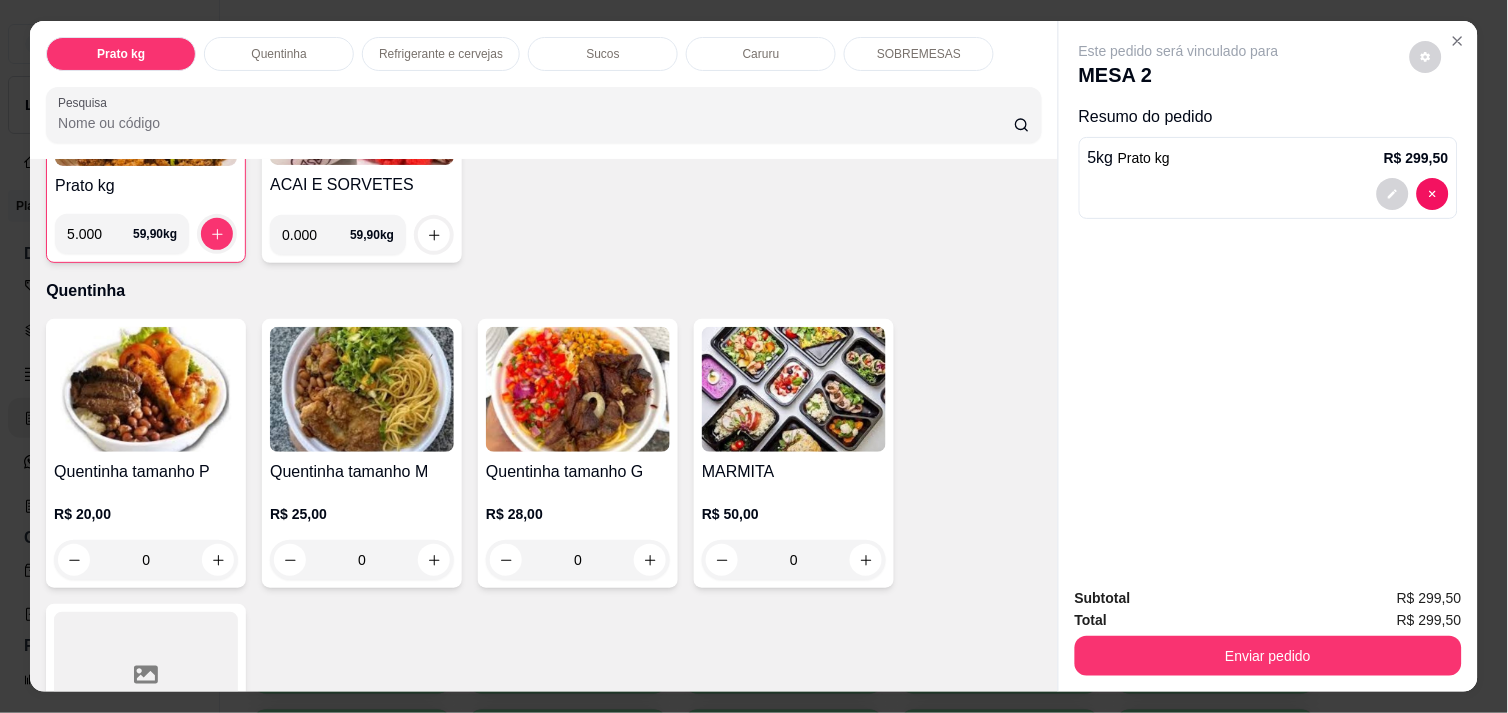 scroll, scrollTop: 264, scrollLeft: 0, axis: vertical 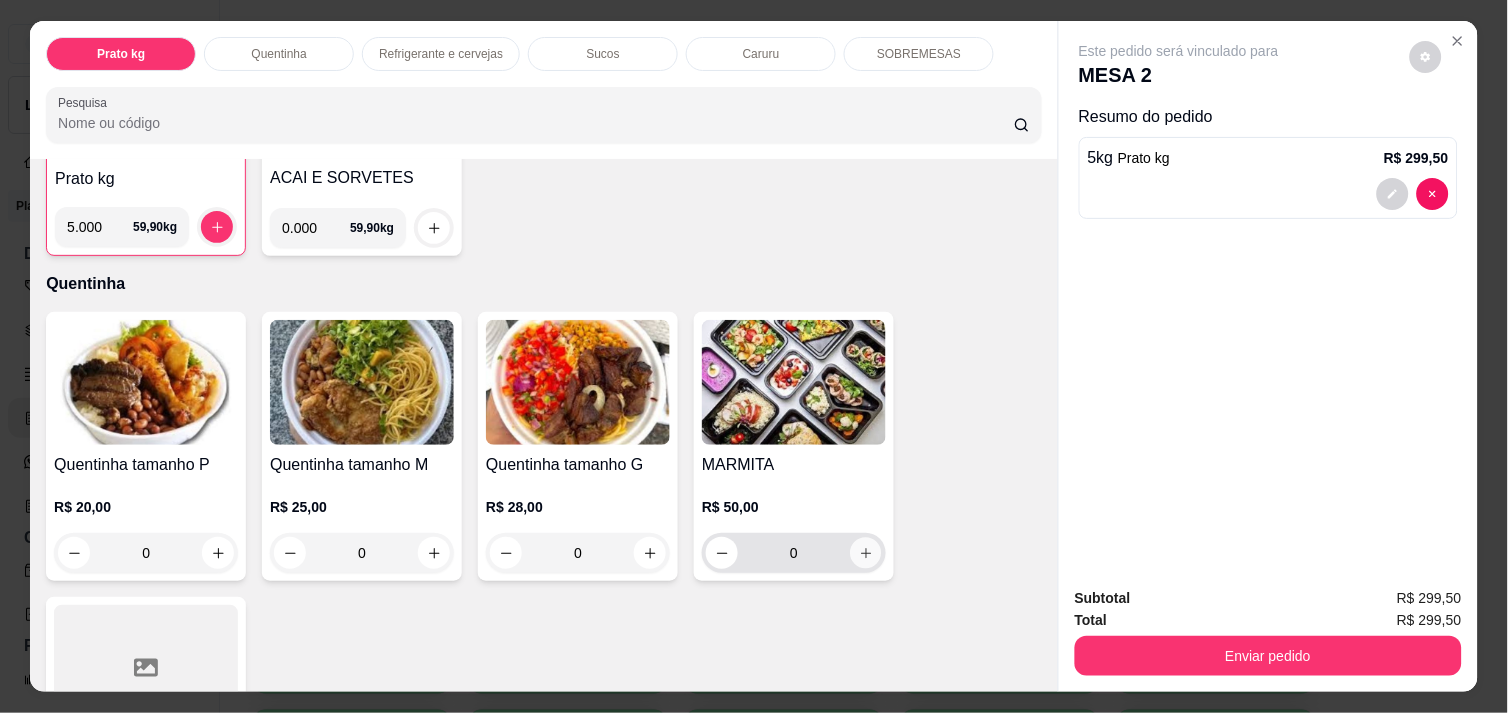 click at bounding box center [866, 553] 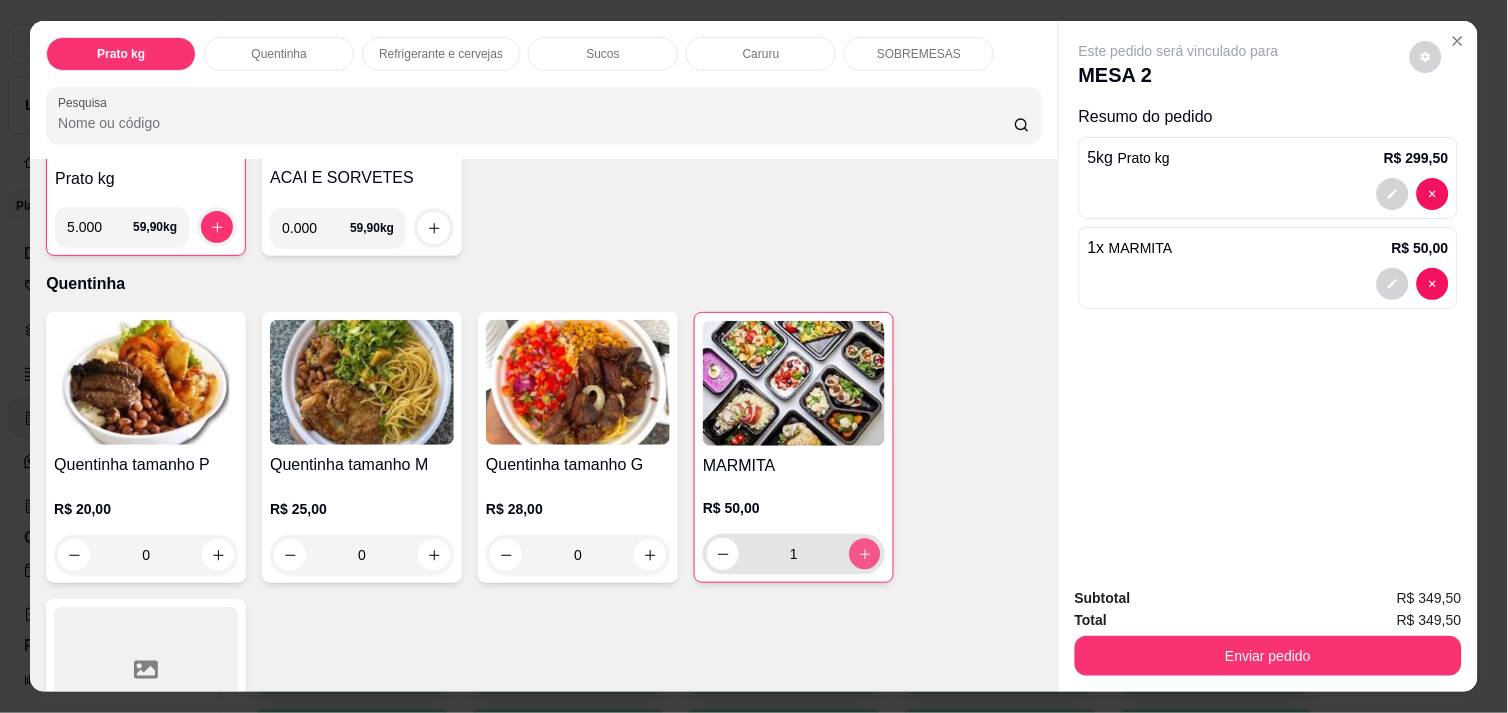 click 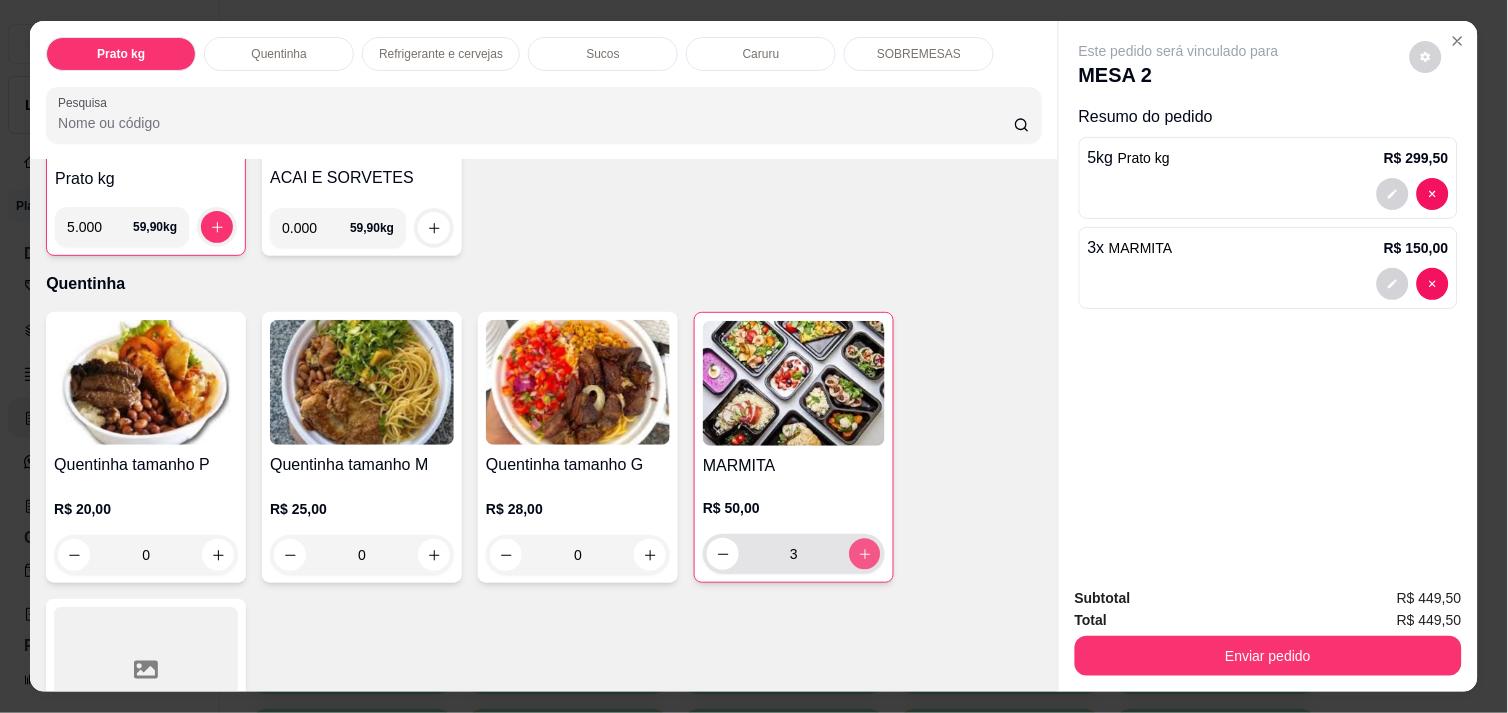 click 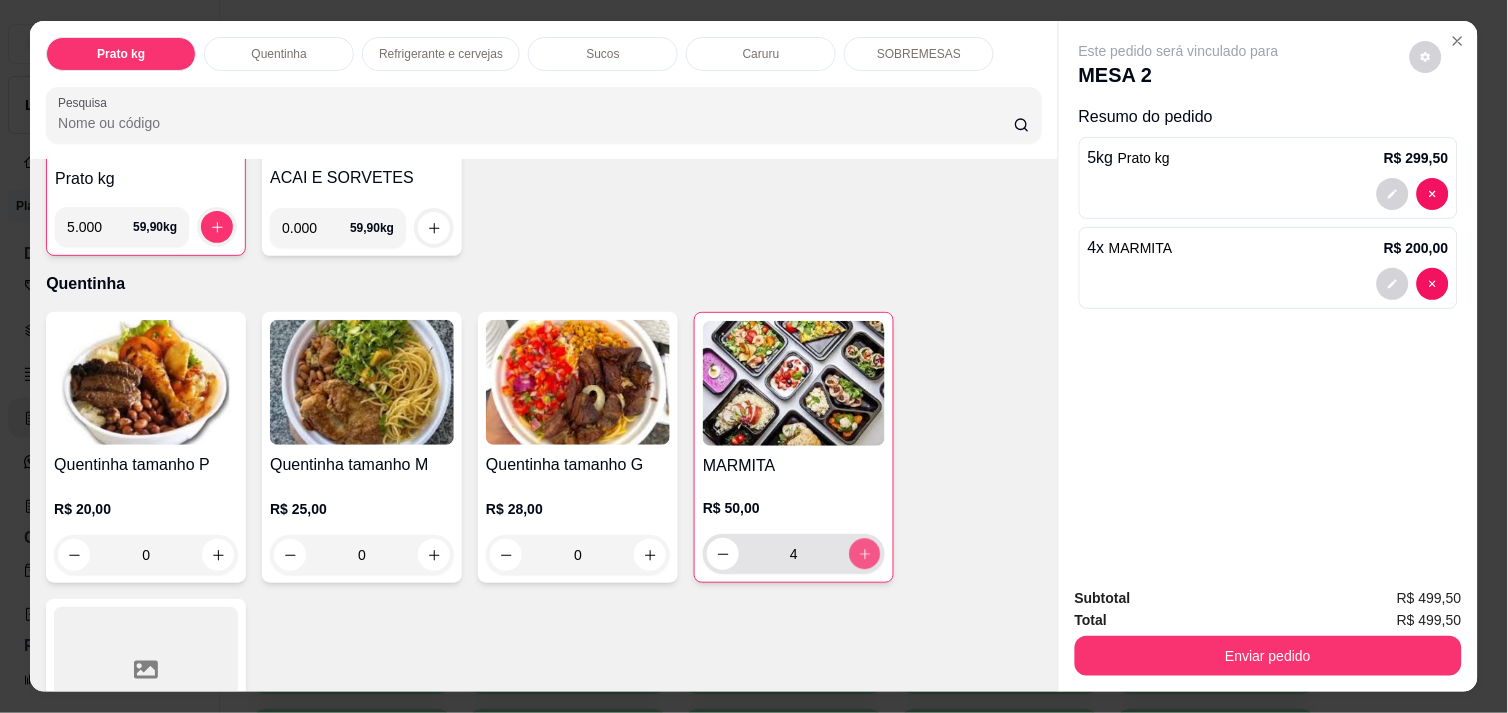 click 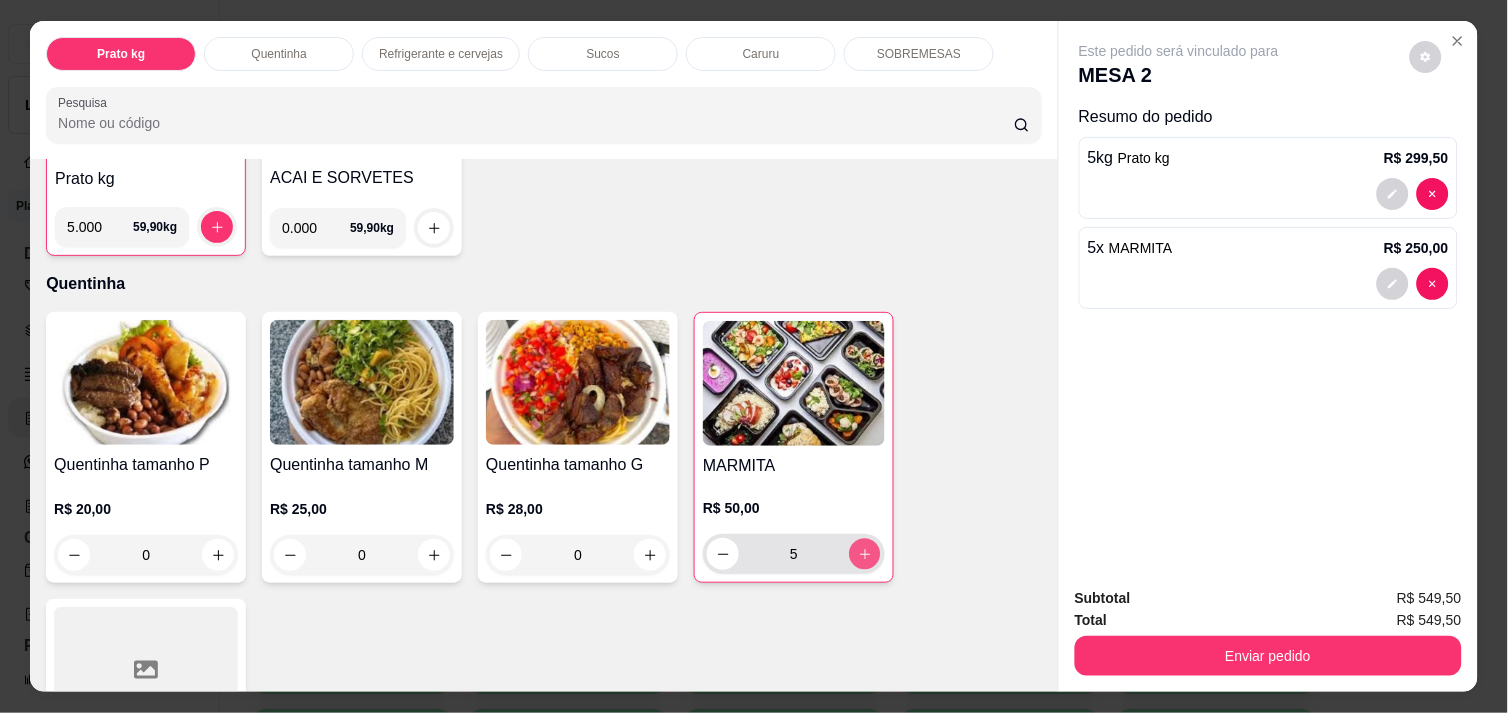 click 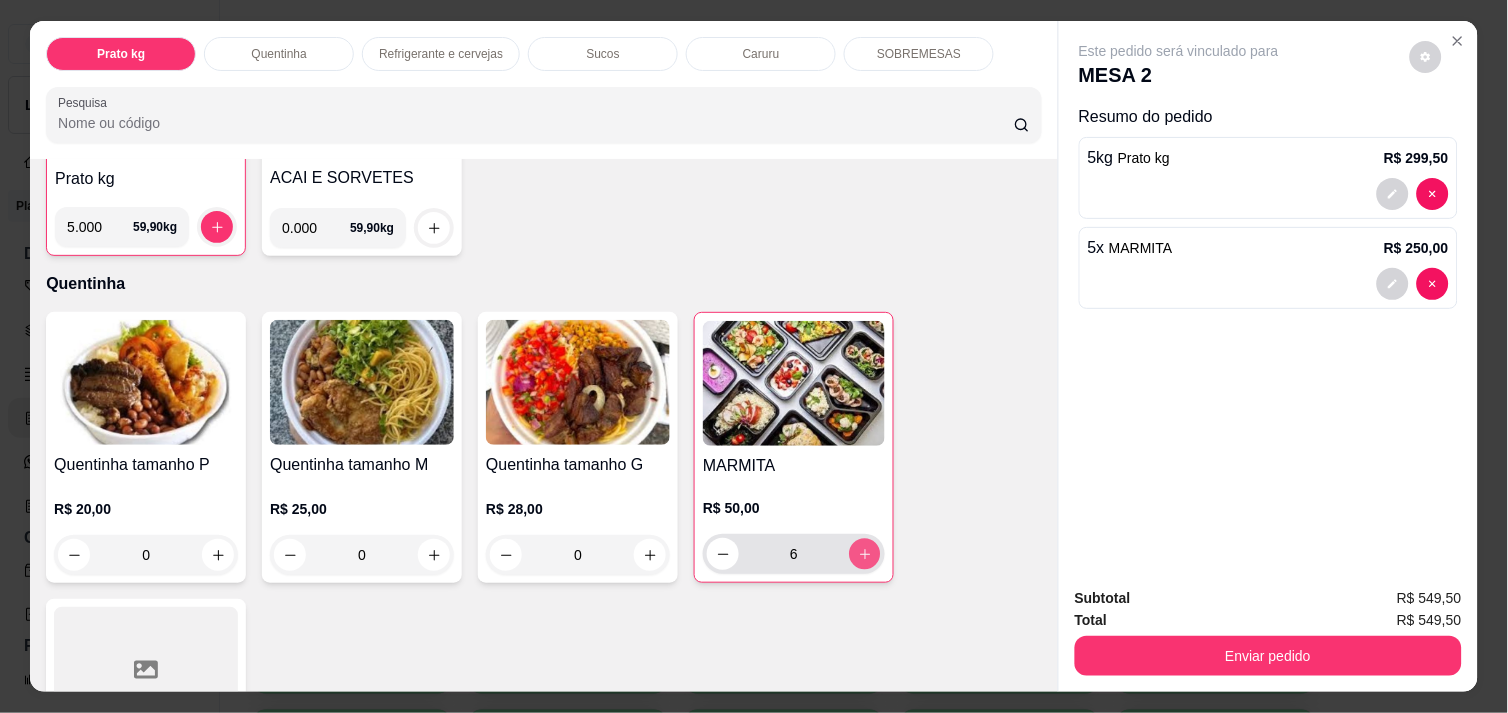click 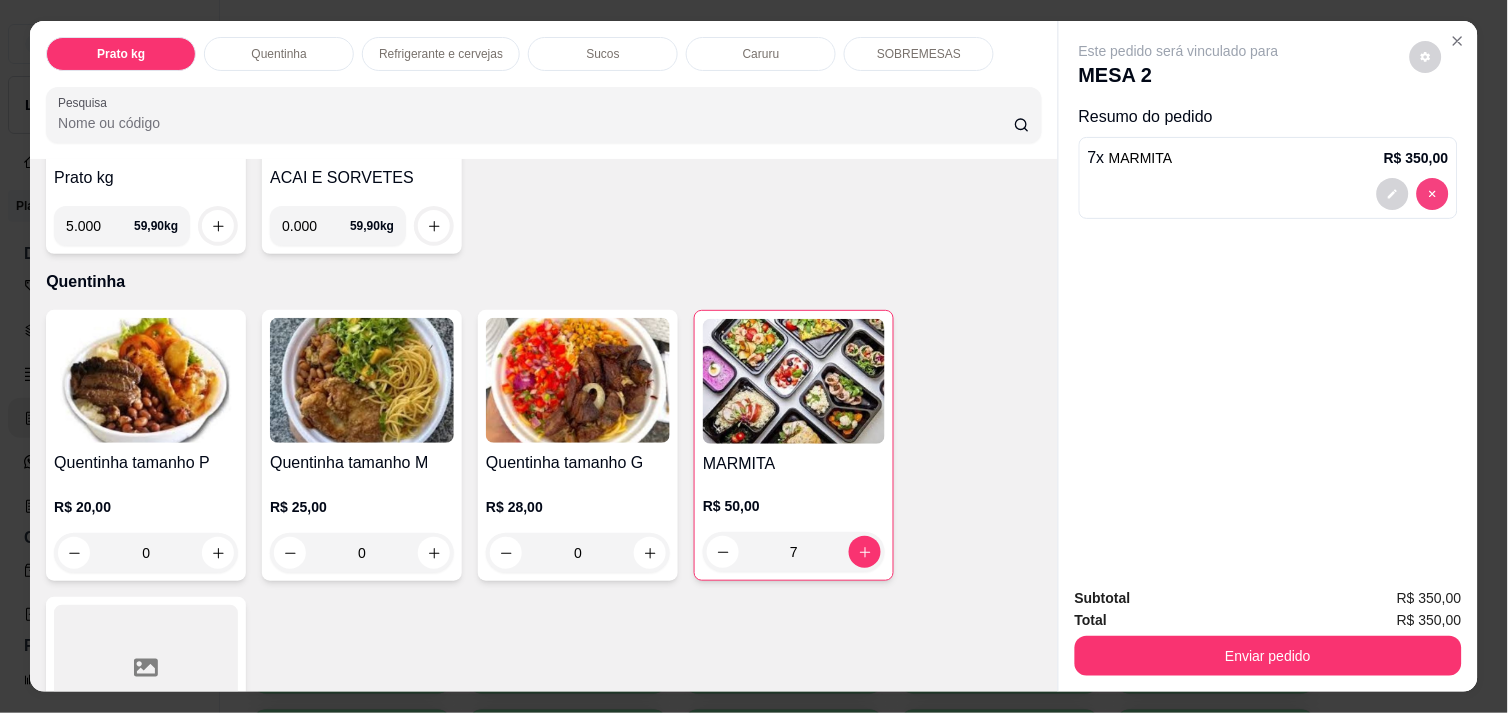 scroll, scrollTop: 263, scrollLeft: 0, axis: vertical 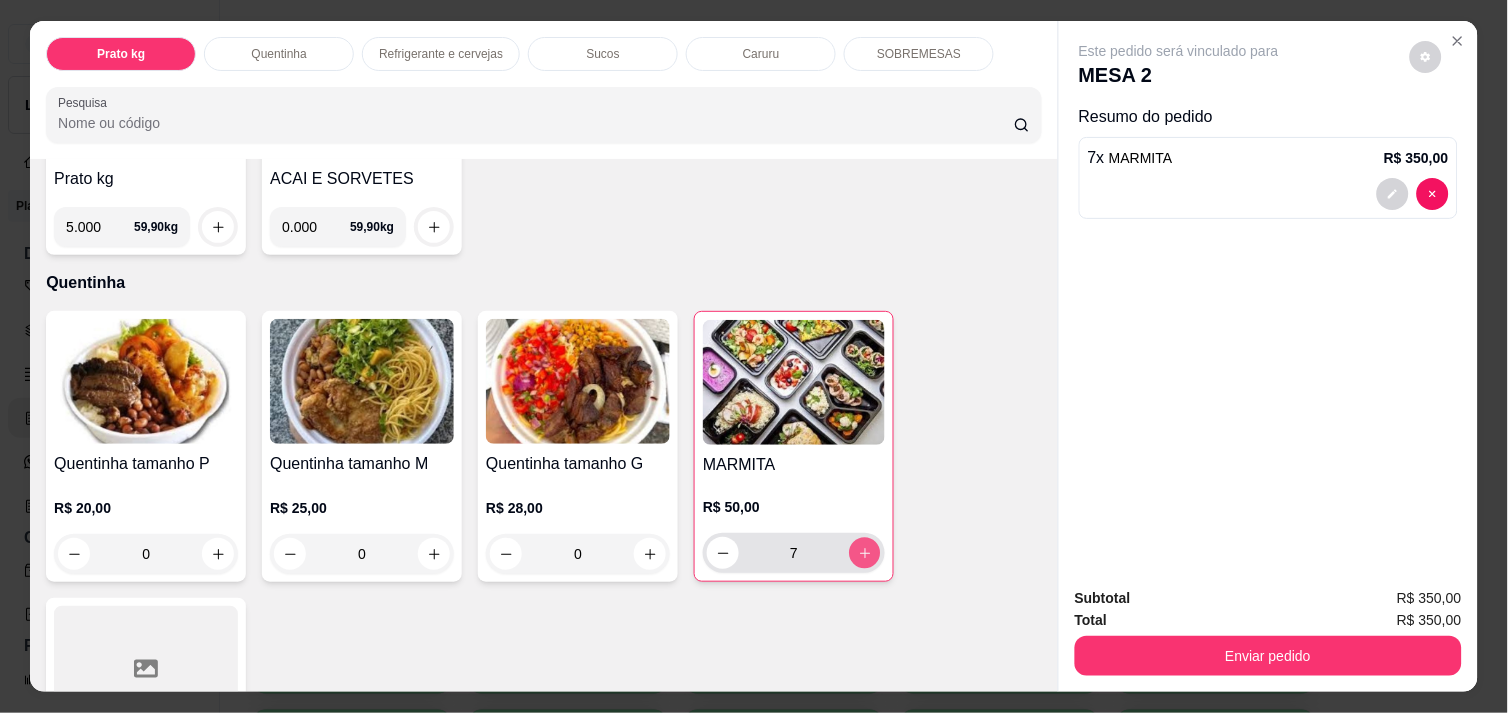 click 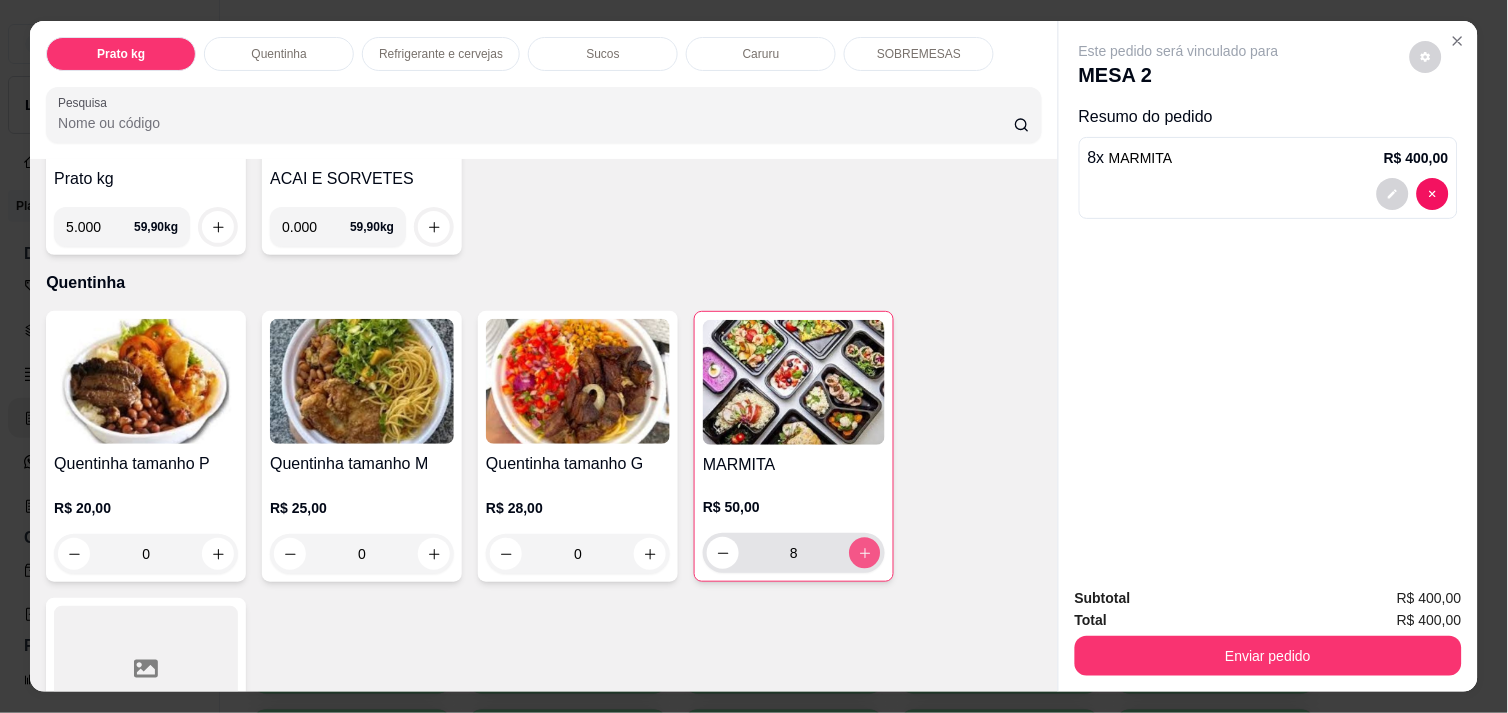 click 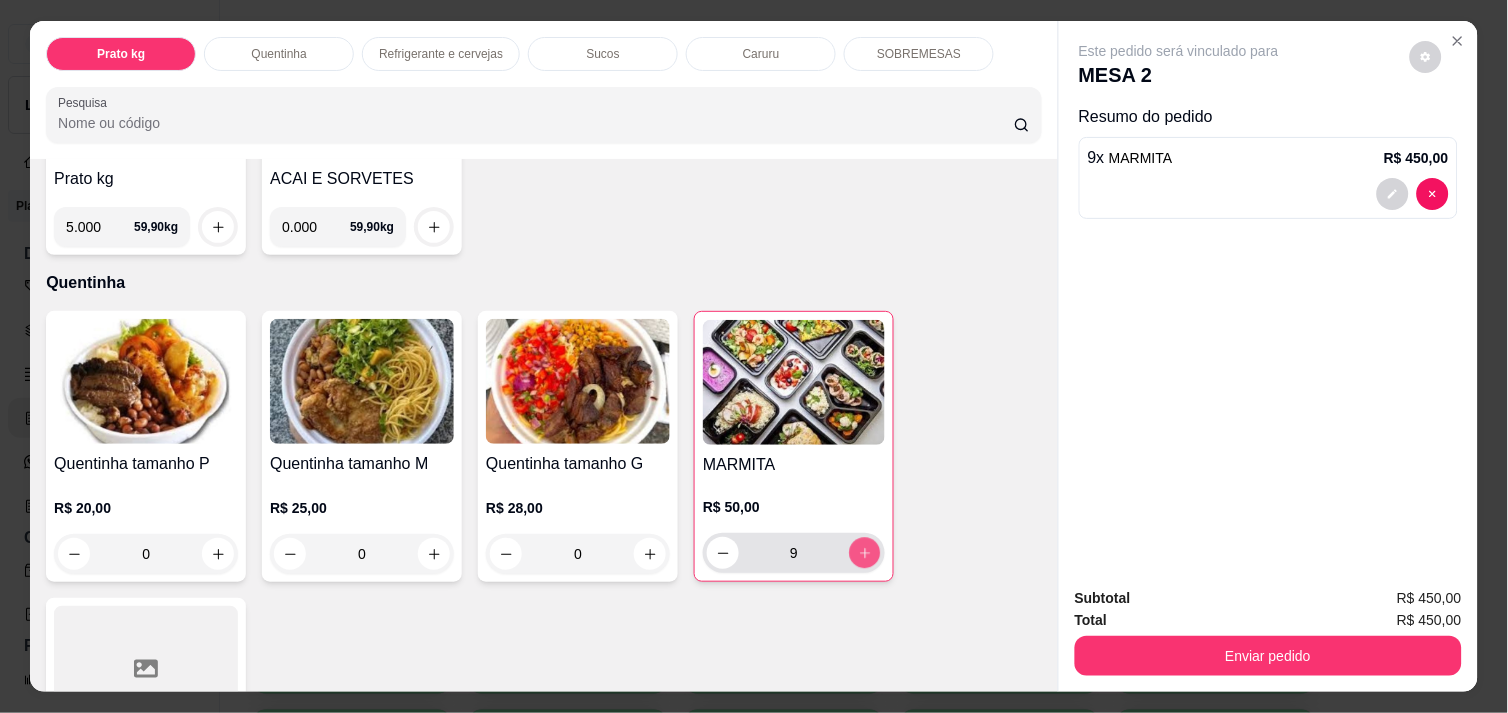click 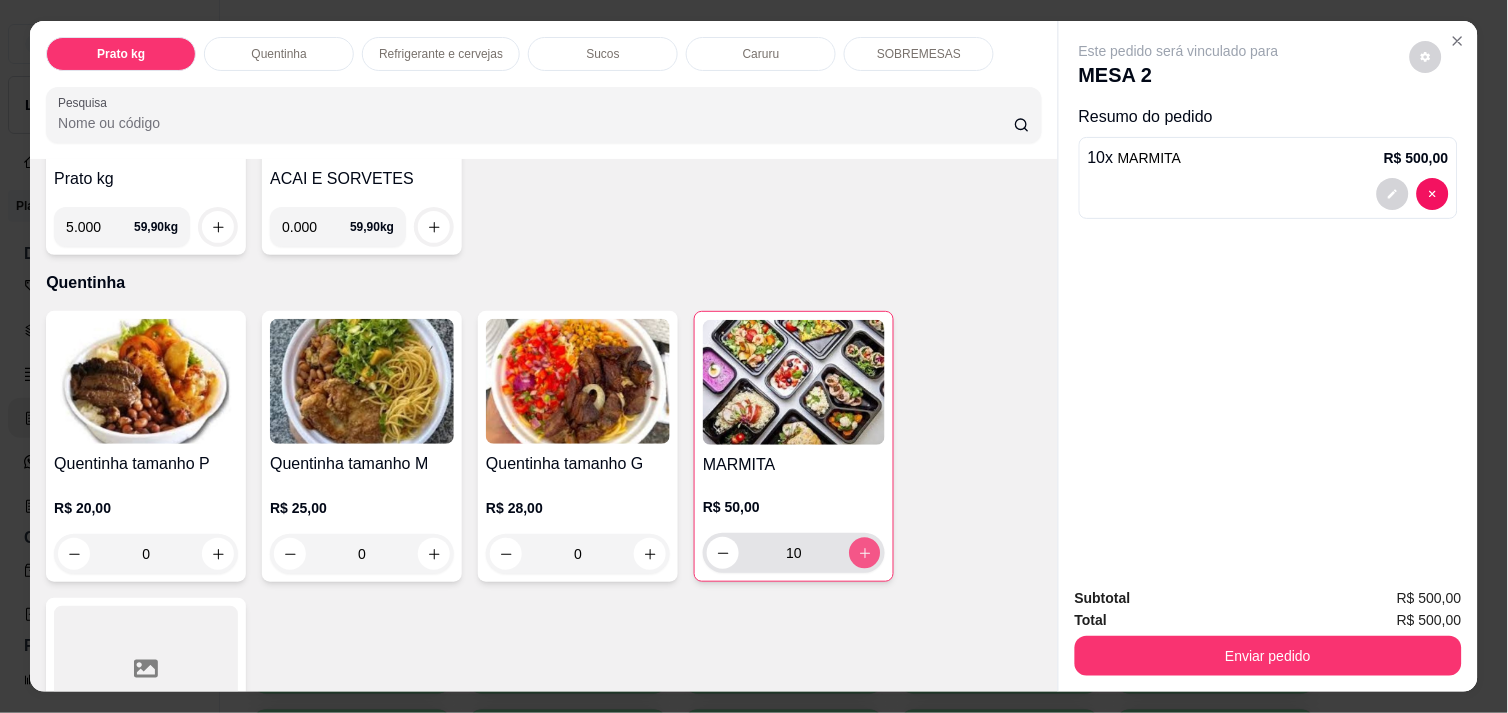 click 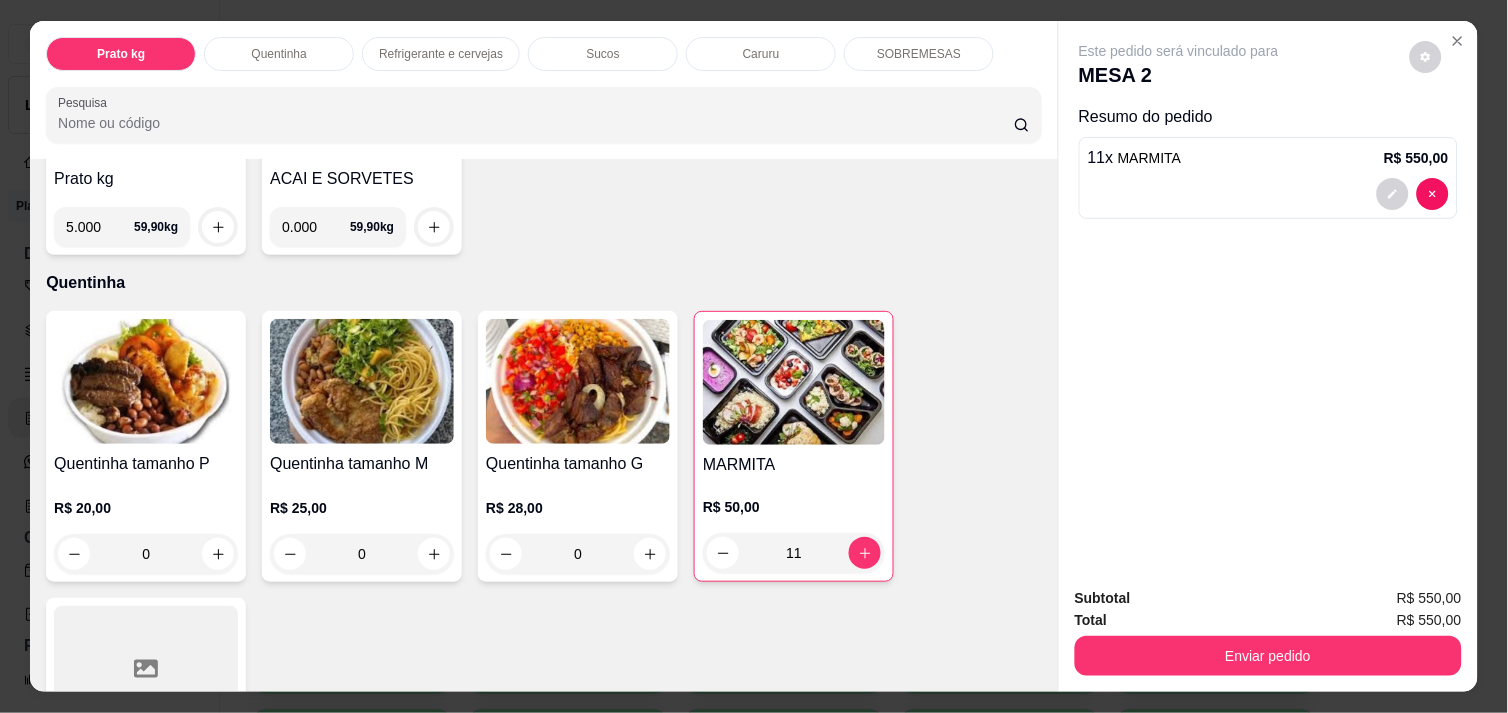 click on "5.000" at bounding box center [100, 227] 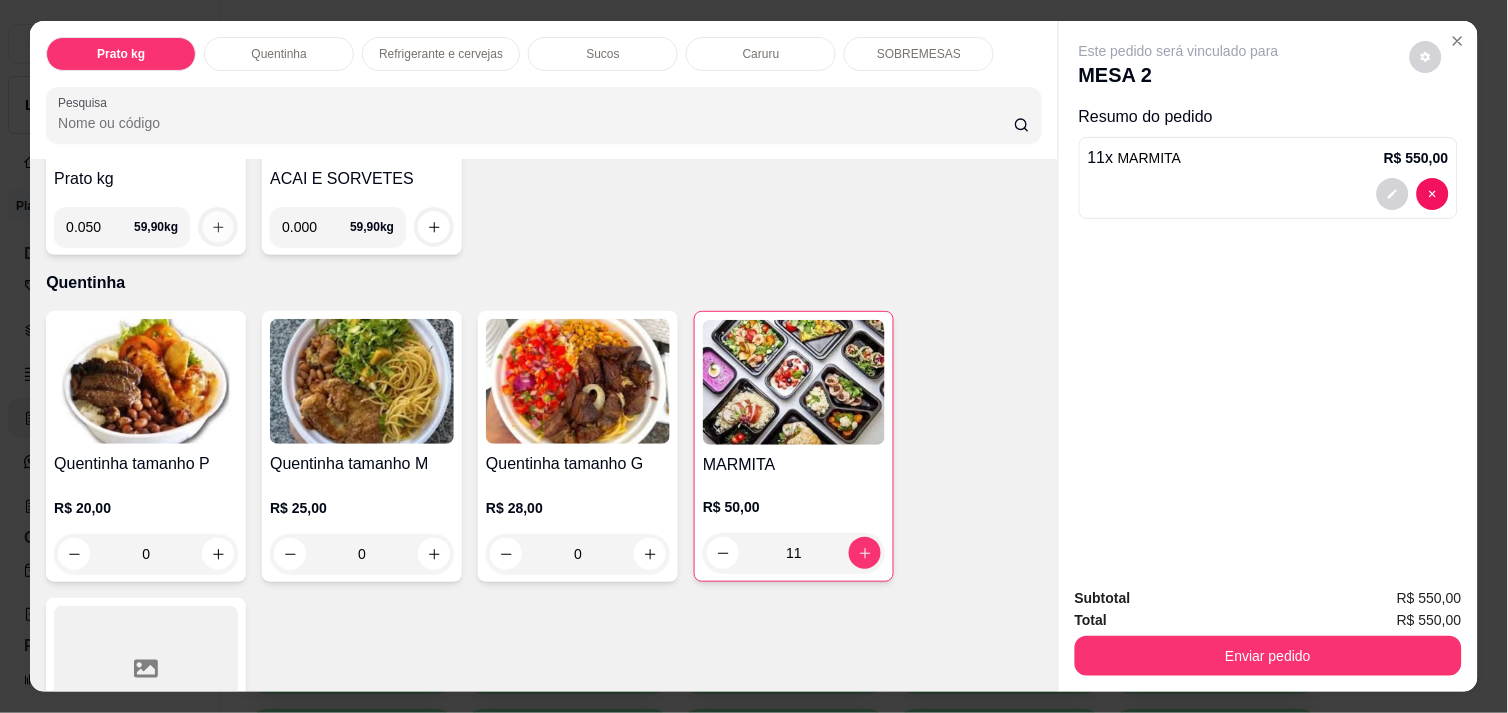 click 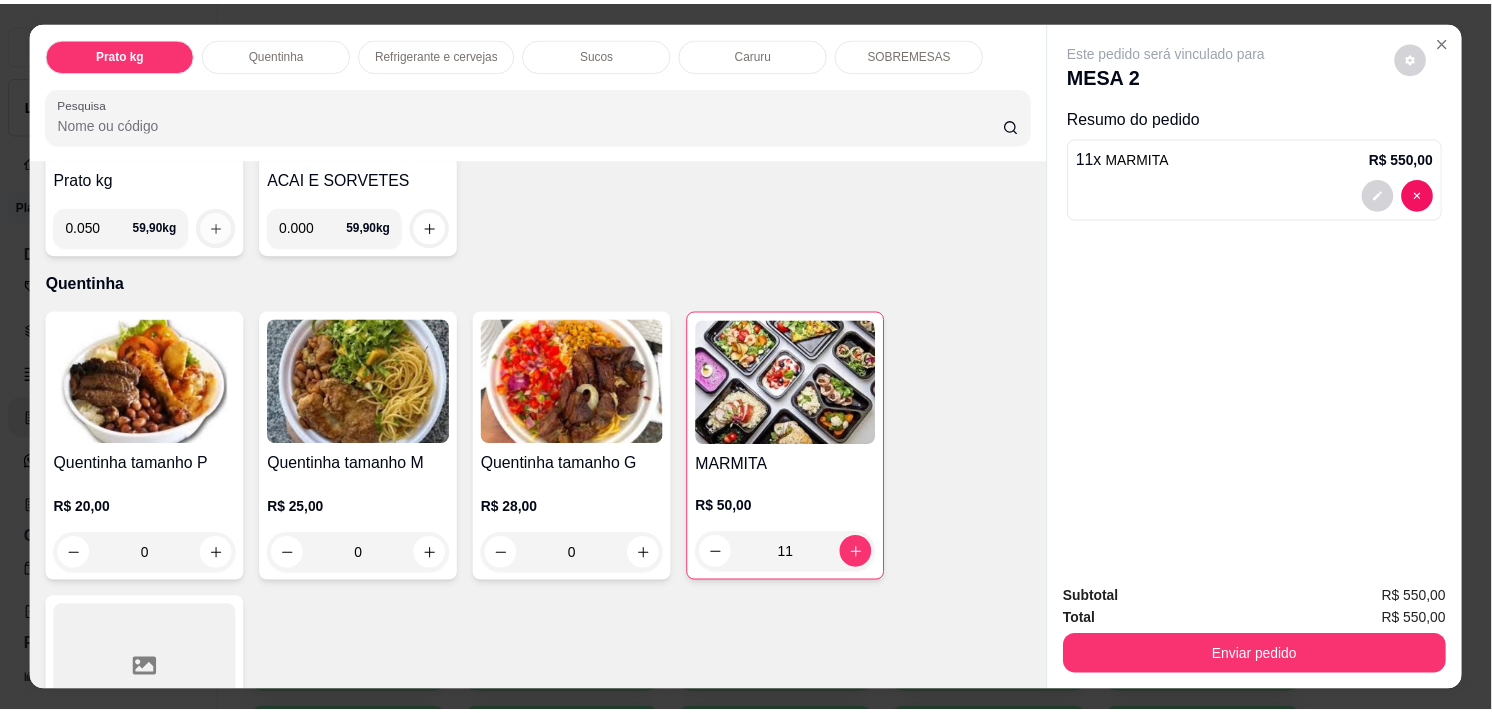 scroll, scrollTop: 264, scrollLeft: 0, axis: vertical 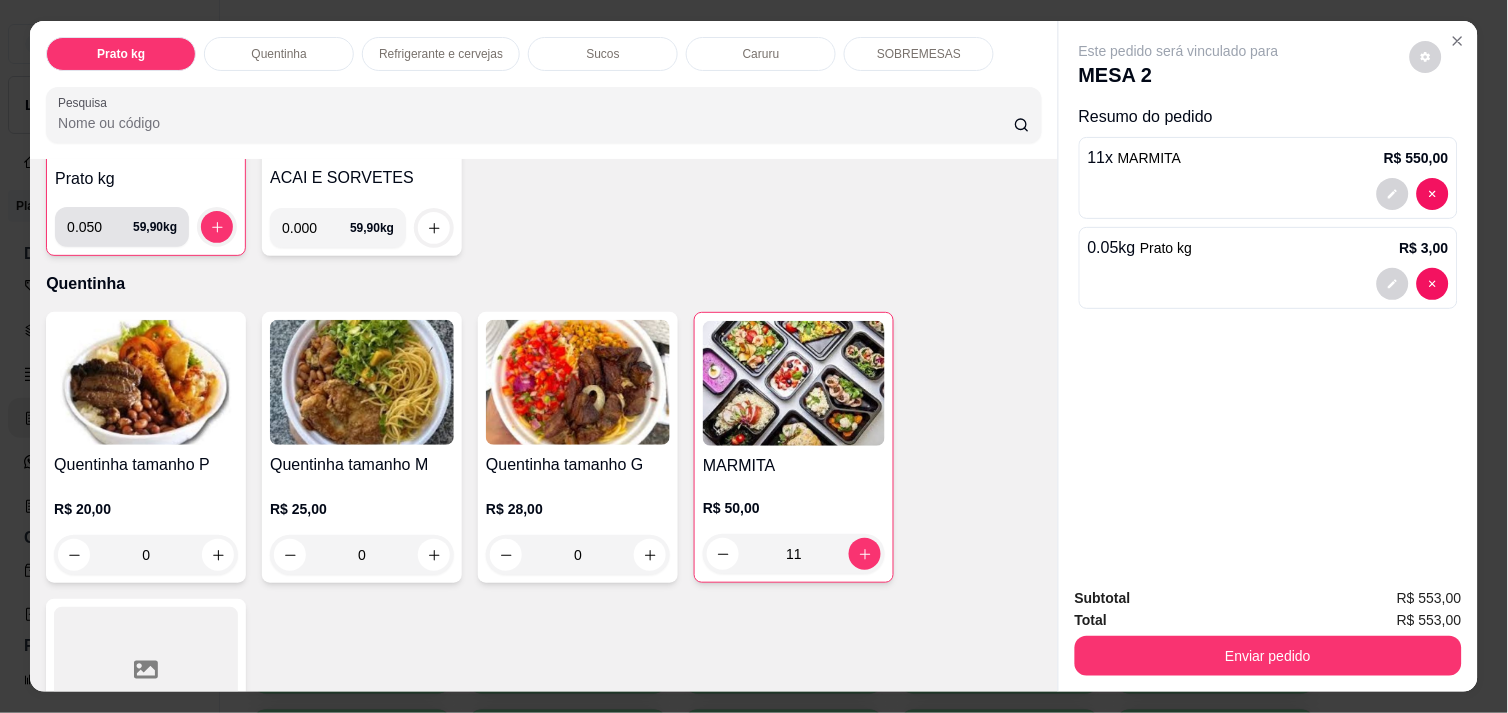 click on "0.050" at bounding box center (100, 227) 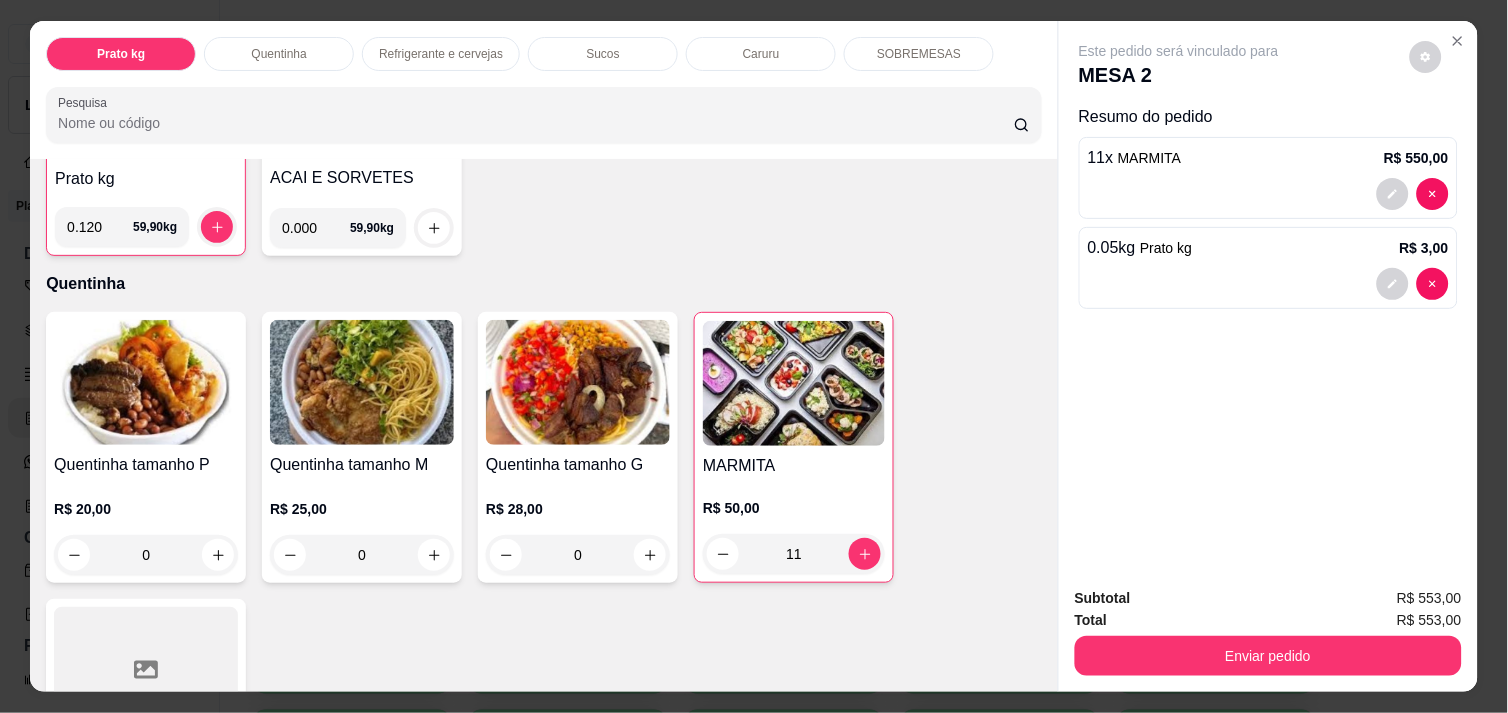 click at bounding box center [217, 227] 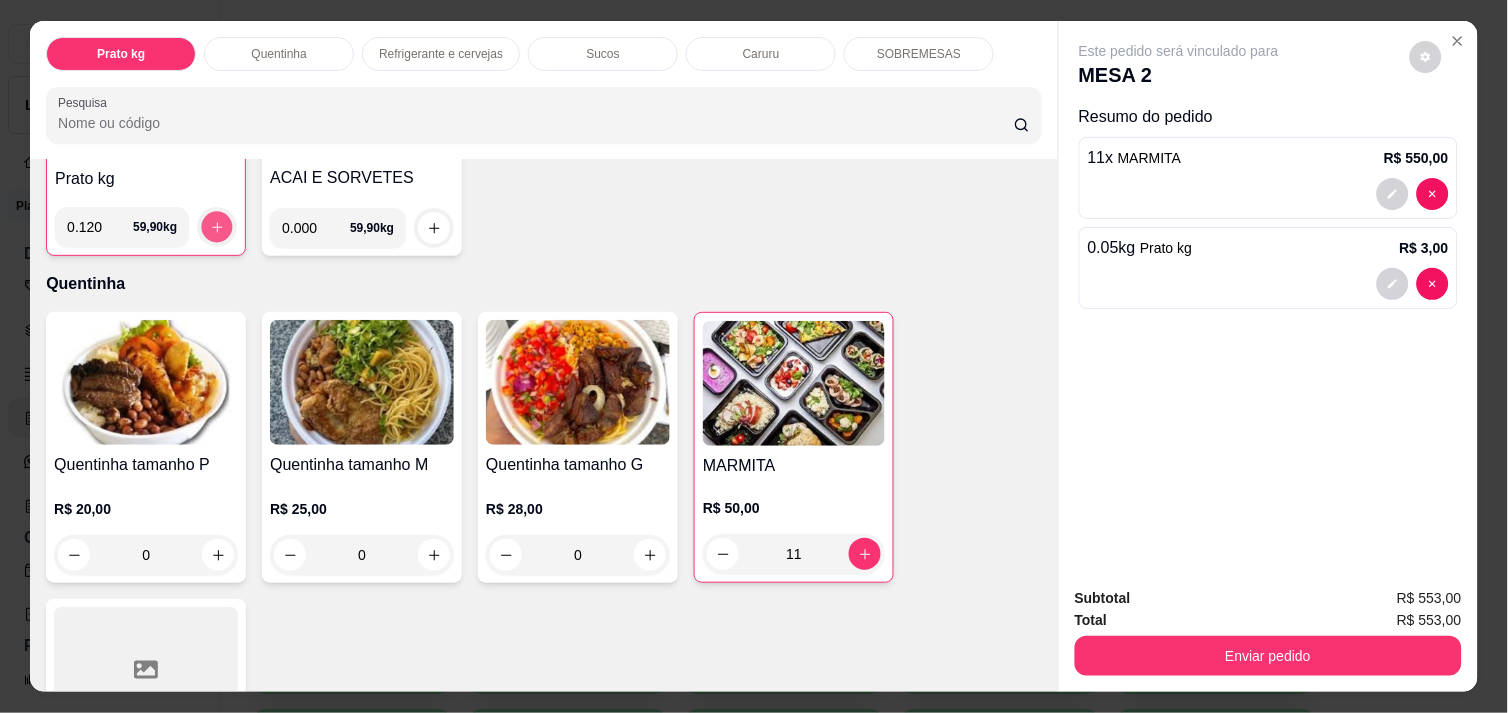 click 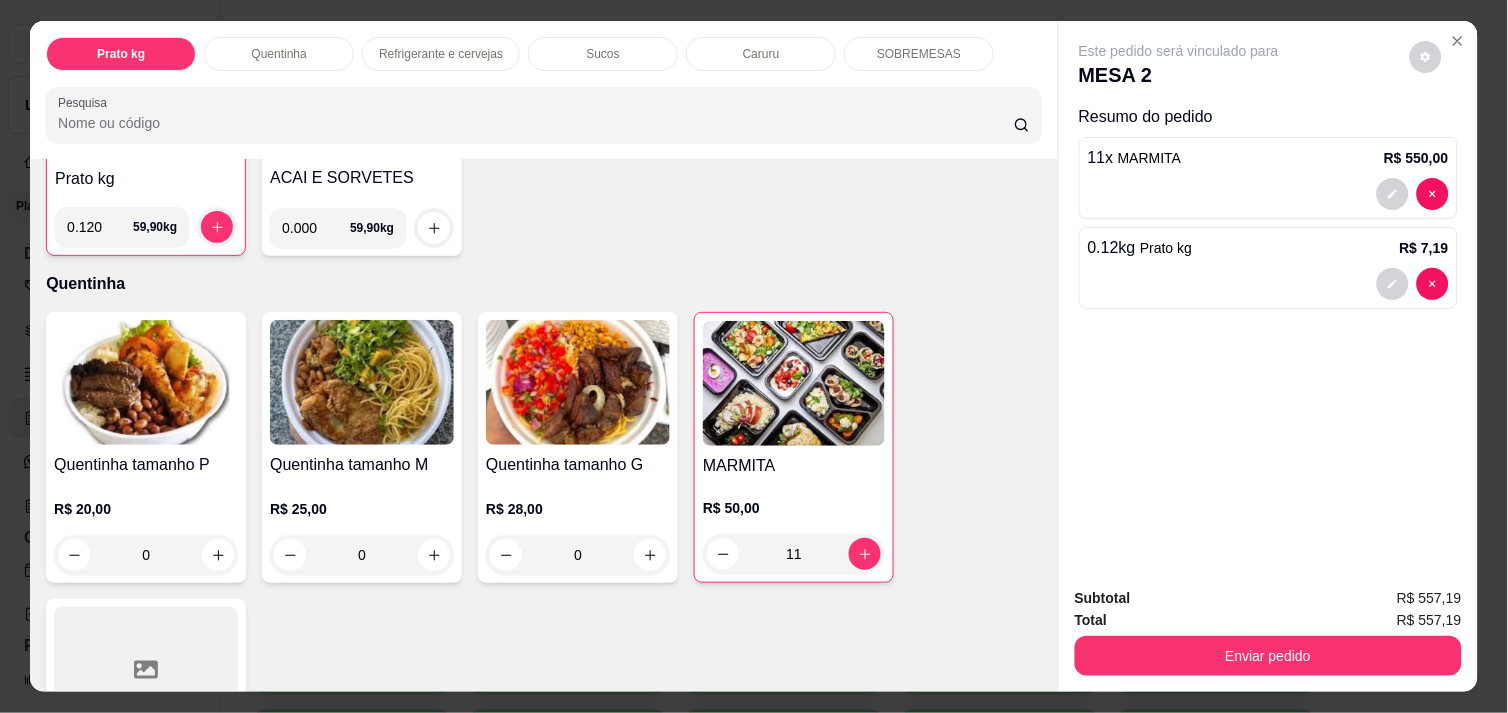 click on "0.120" at bounding box center (100, 227) 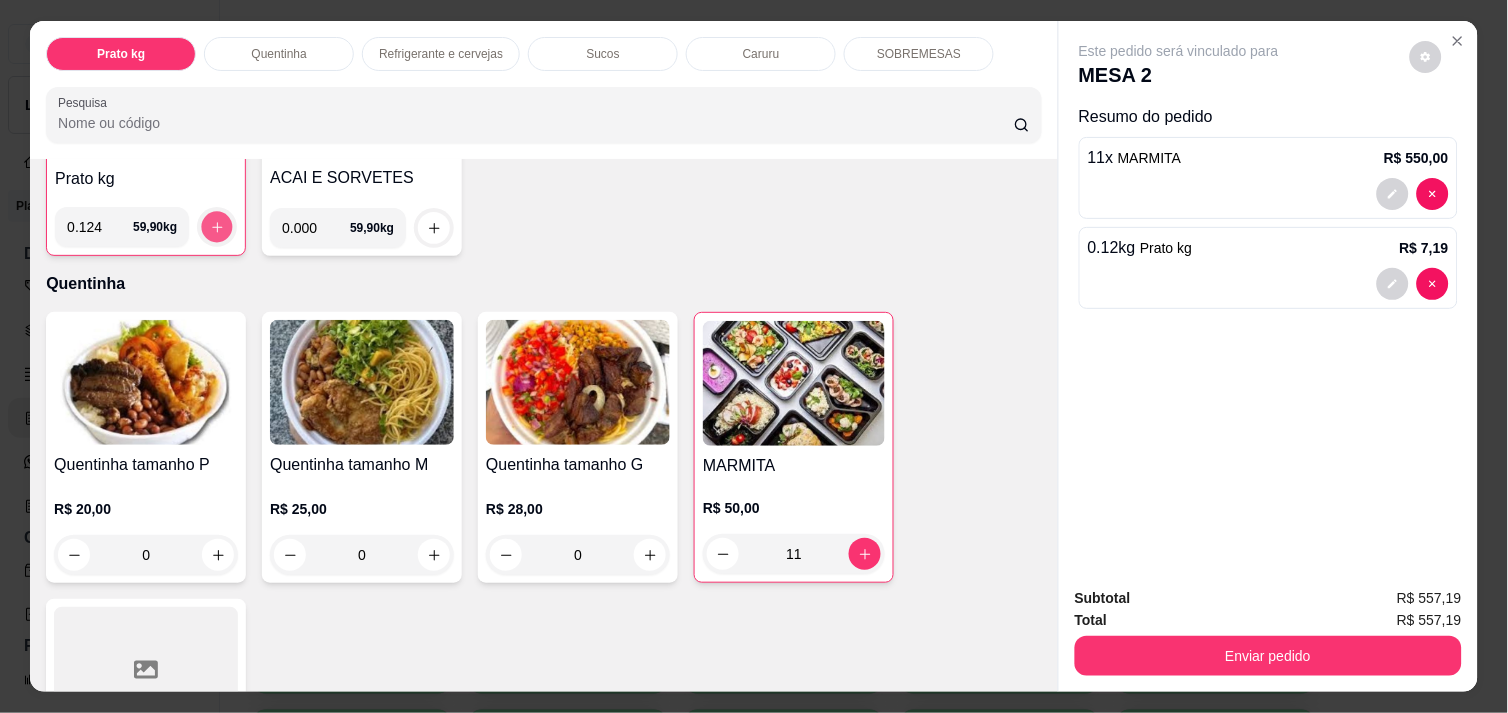 click 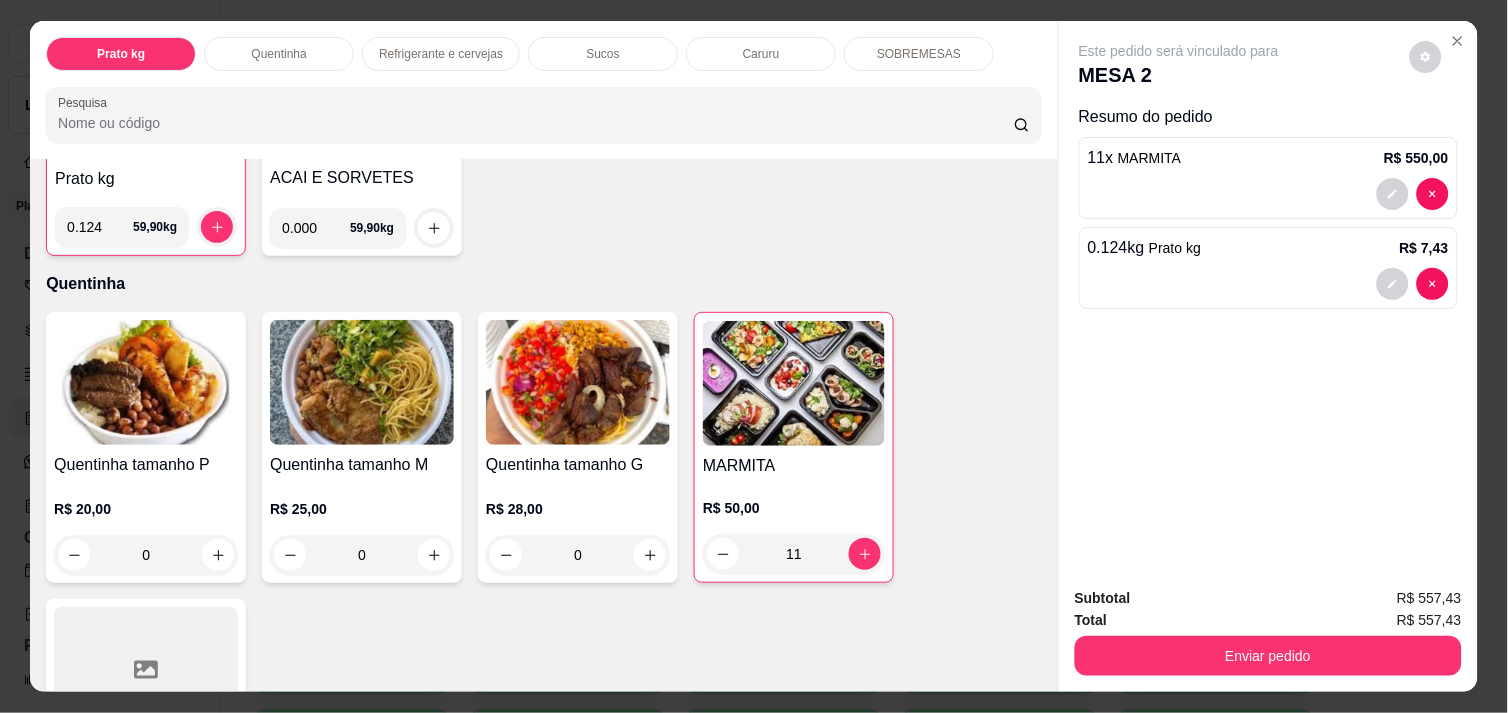 click on "0.124" at bounding box center (100, 227) 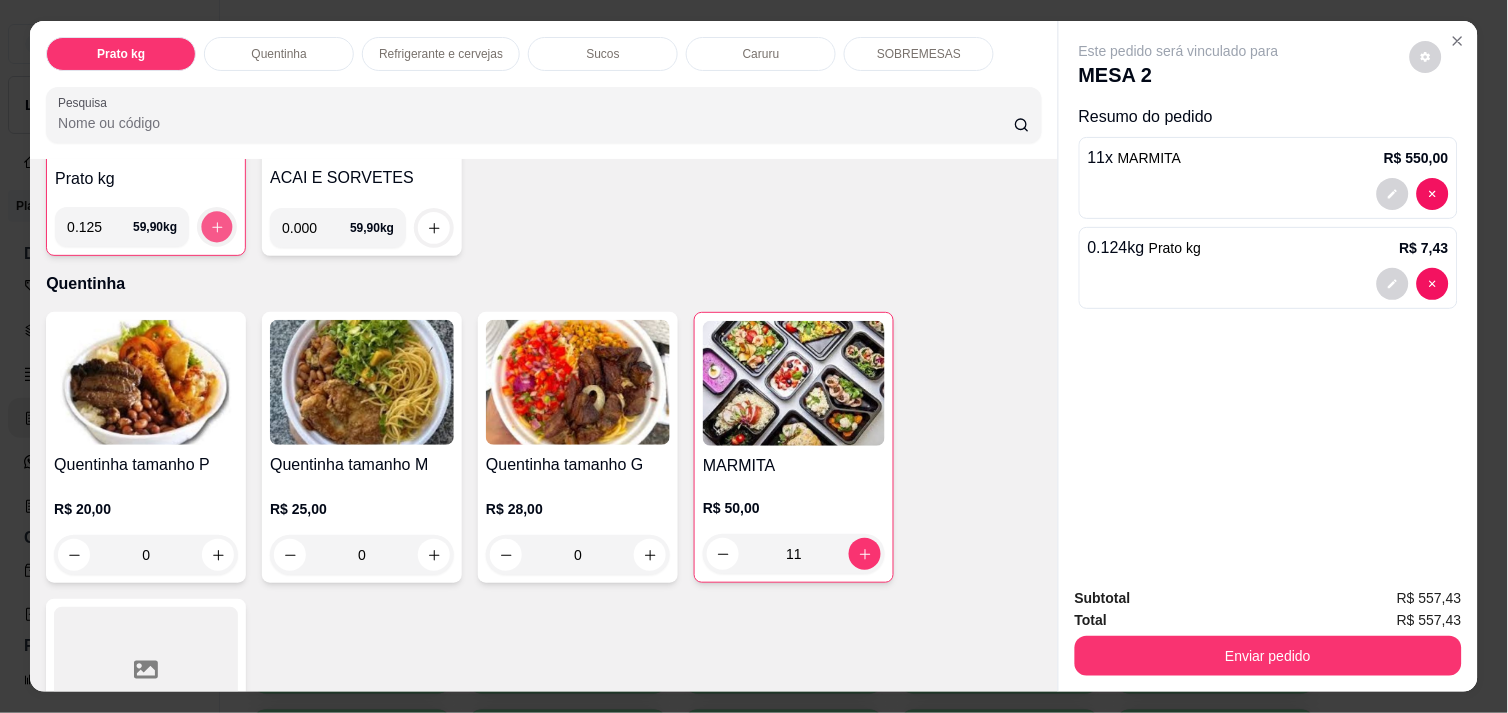 click at bounding box center (217, 227) 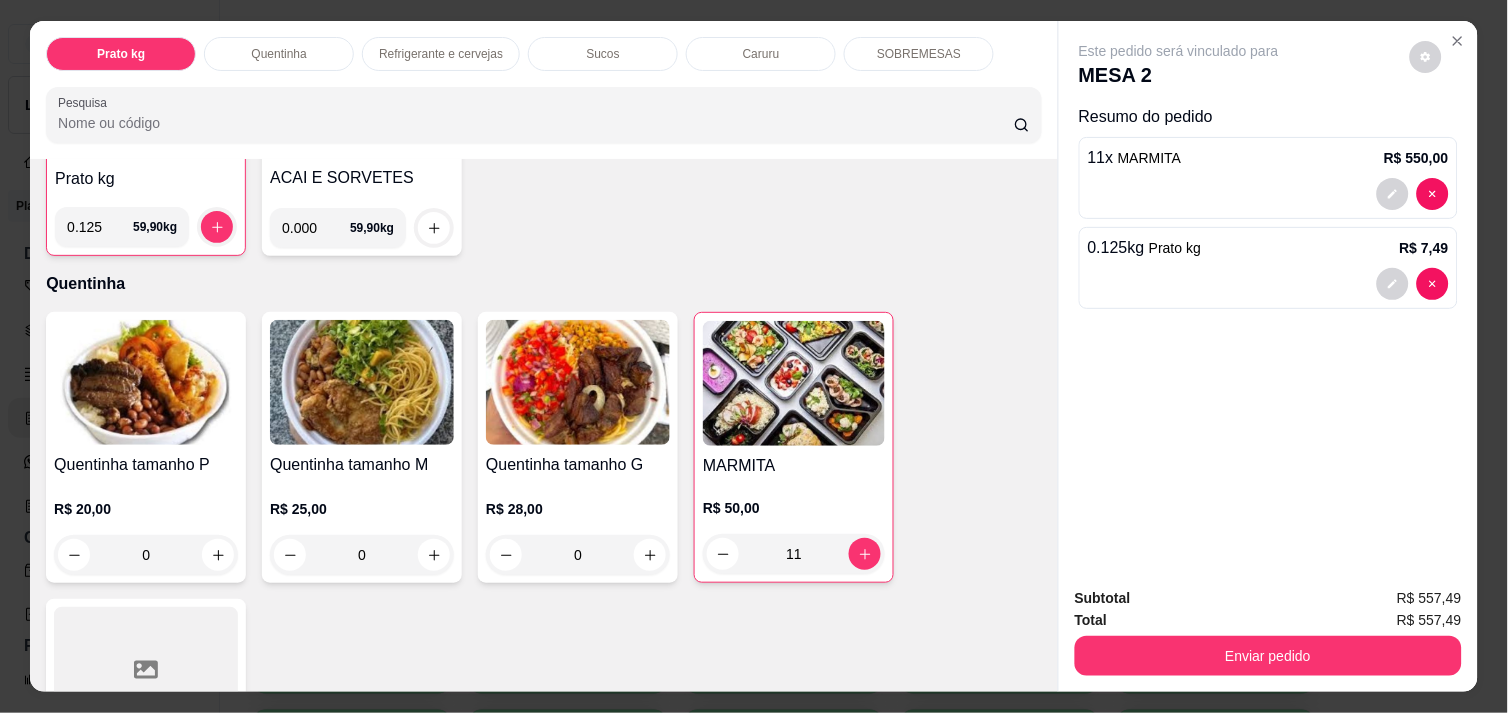 click on "0.125" at bounding box center [100, 227] 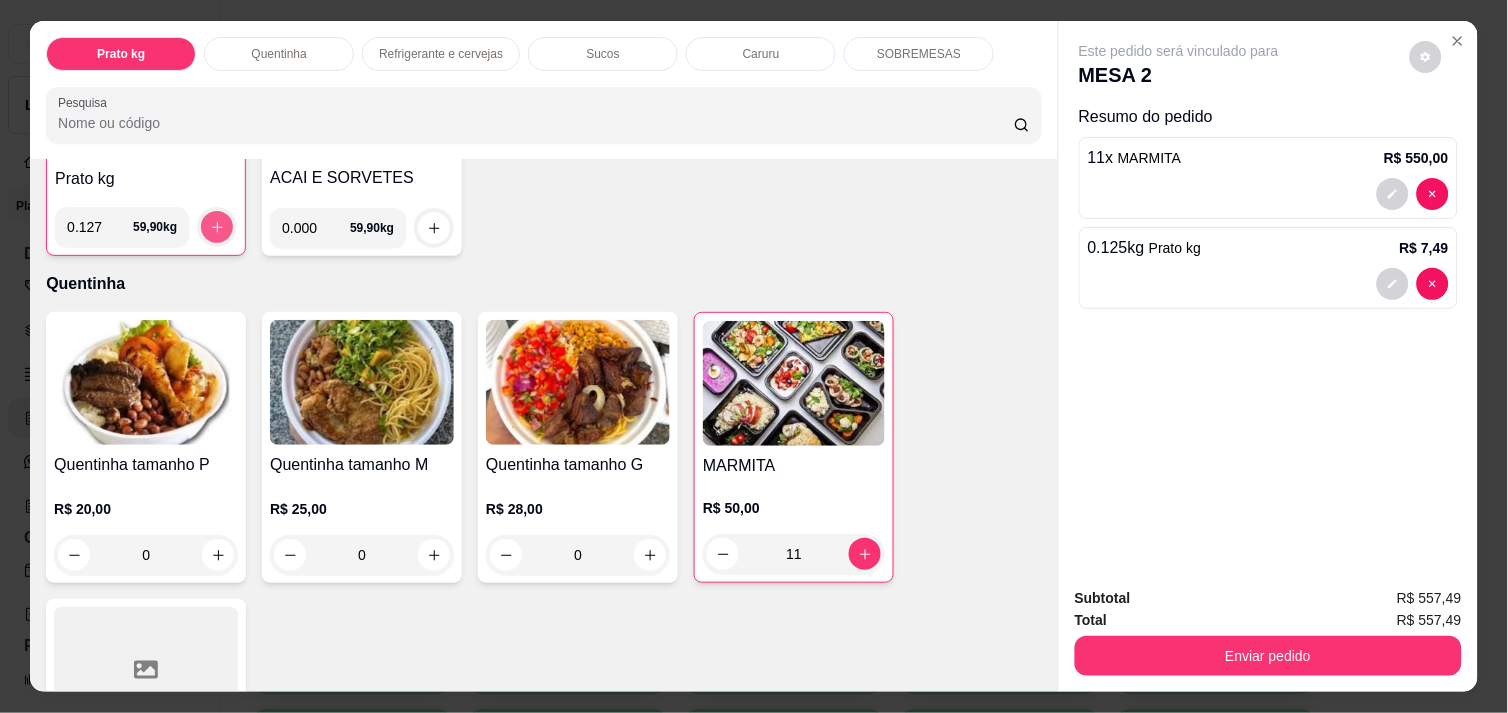 type on "0.127" 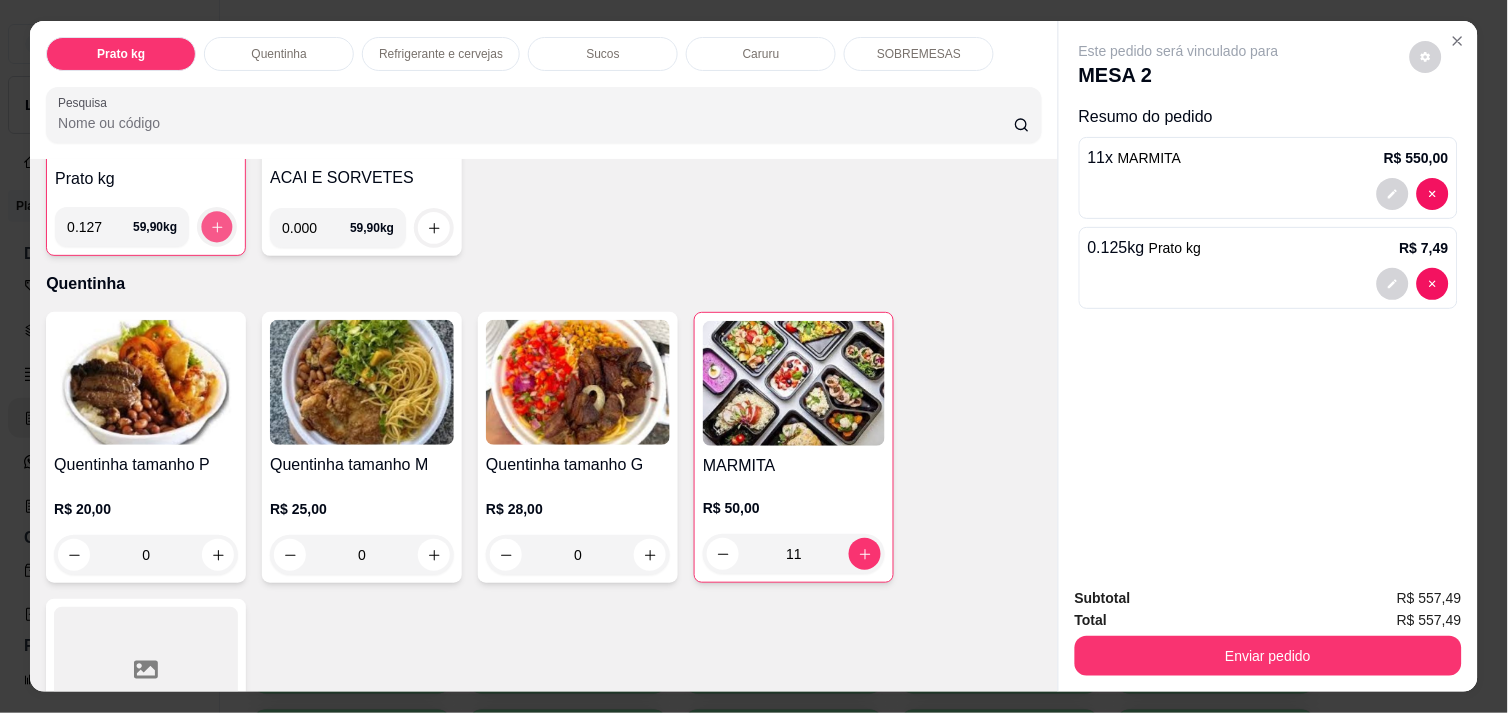 click at bounding box center [217, 227] 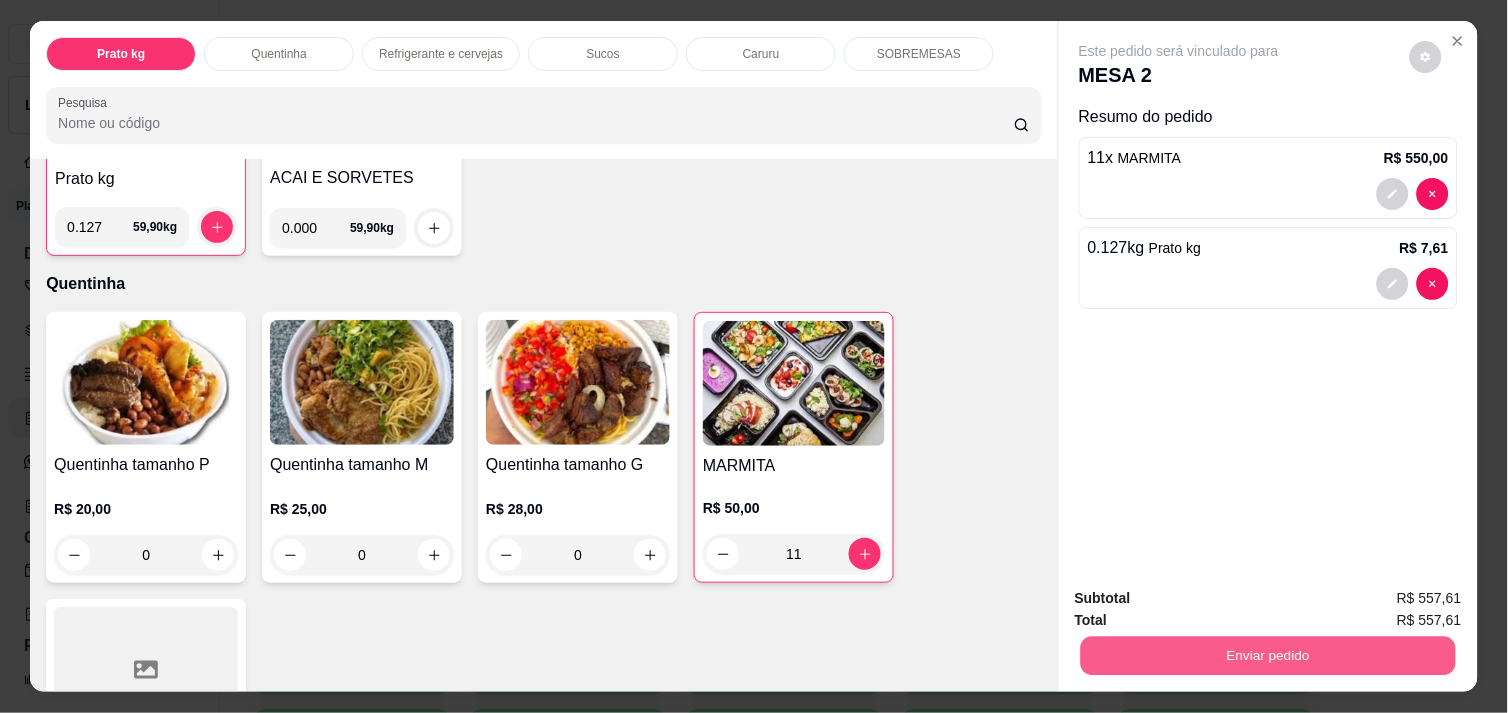 click on "Enviar pedido" at bounding box center [1268, 655] 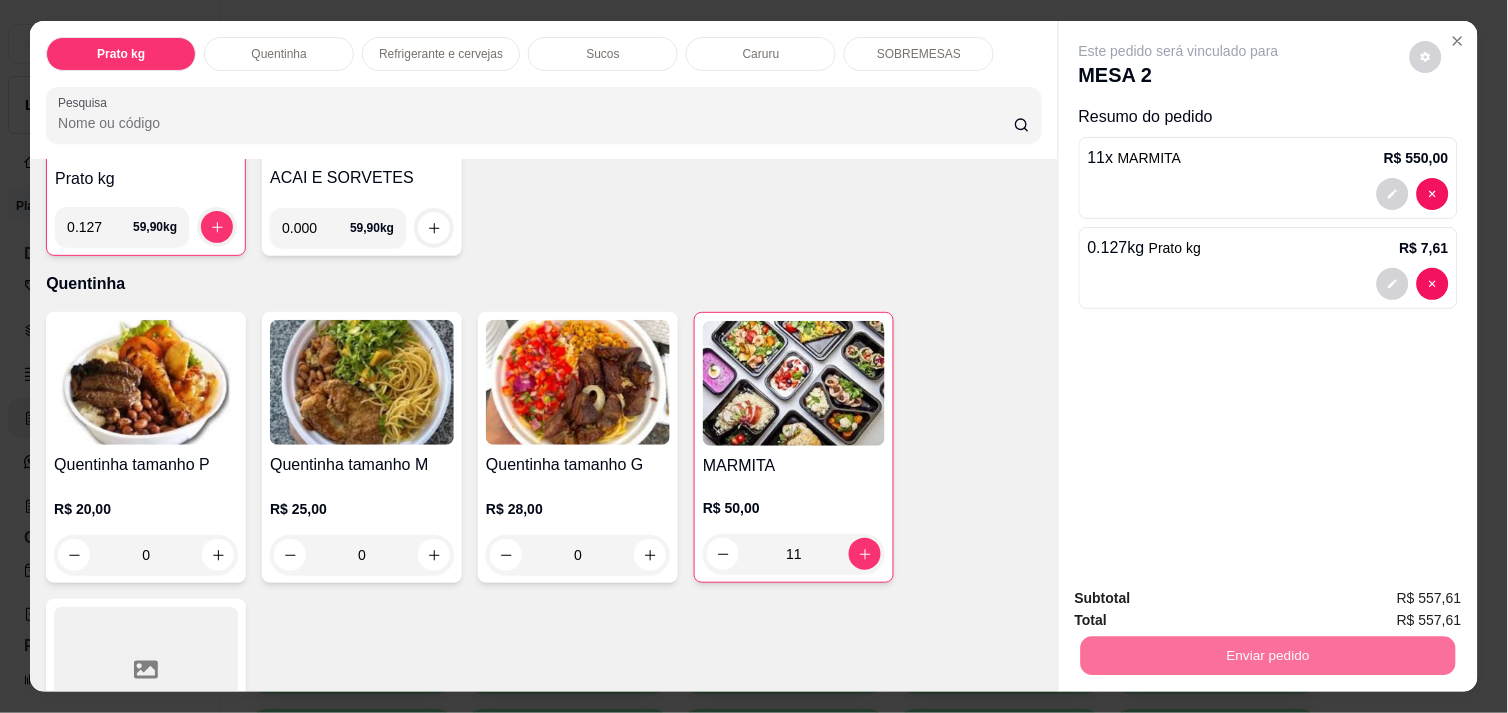 click on "Não registrar e enviar pedido" at bounding box center (1202, 598) 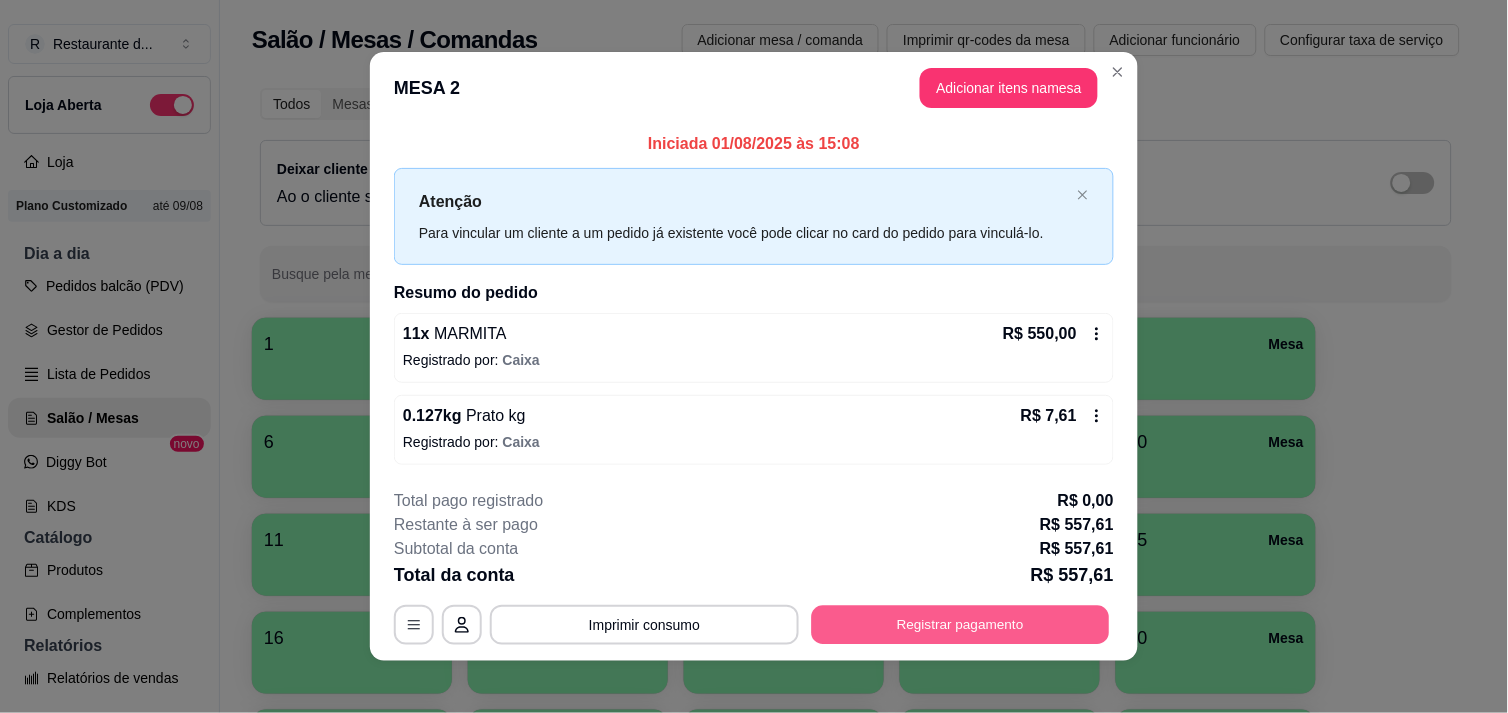 click on "Registrar pagamento" at bounding box center [961, 625] 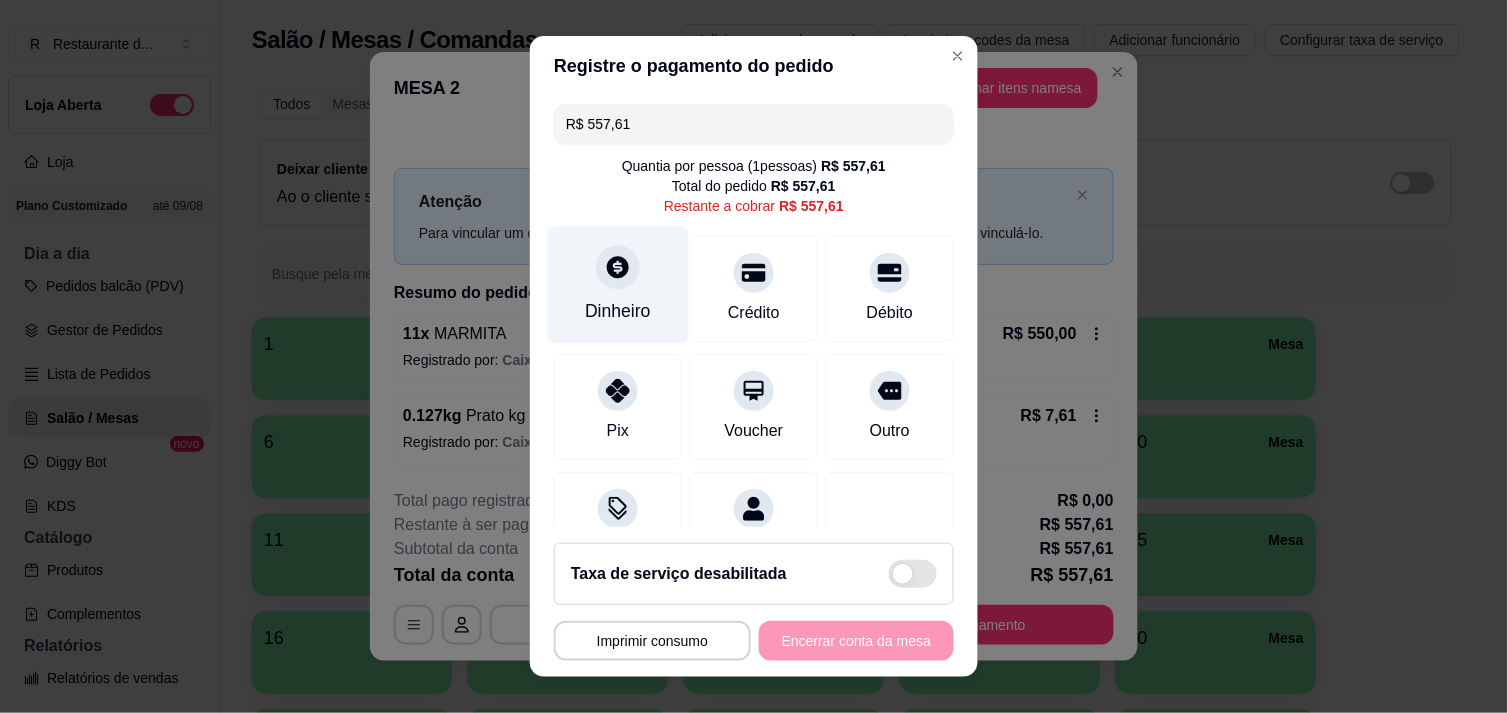 click on "Dinheiro" at bounding box center [618, 284] 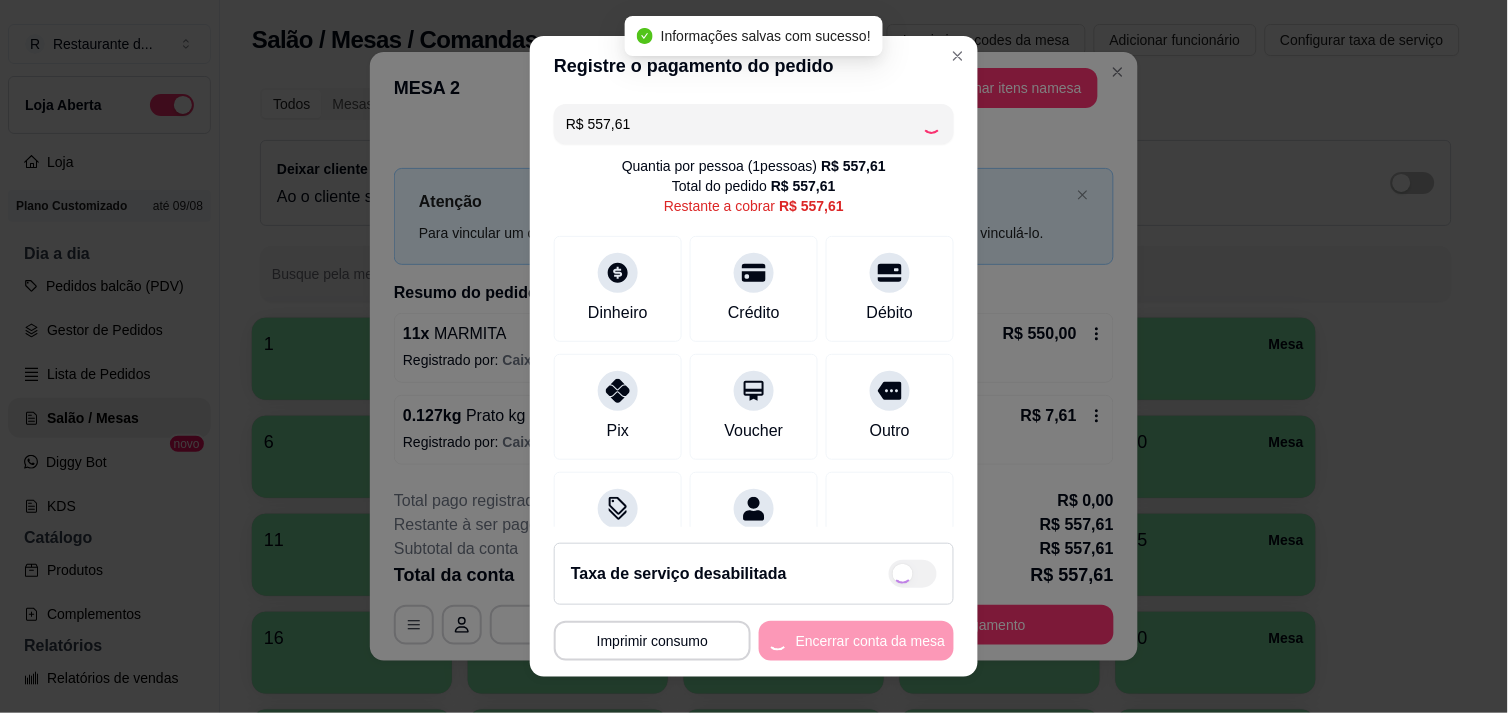 type on "R$ 0,00" 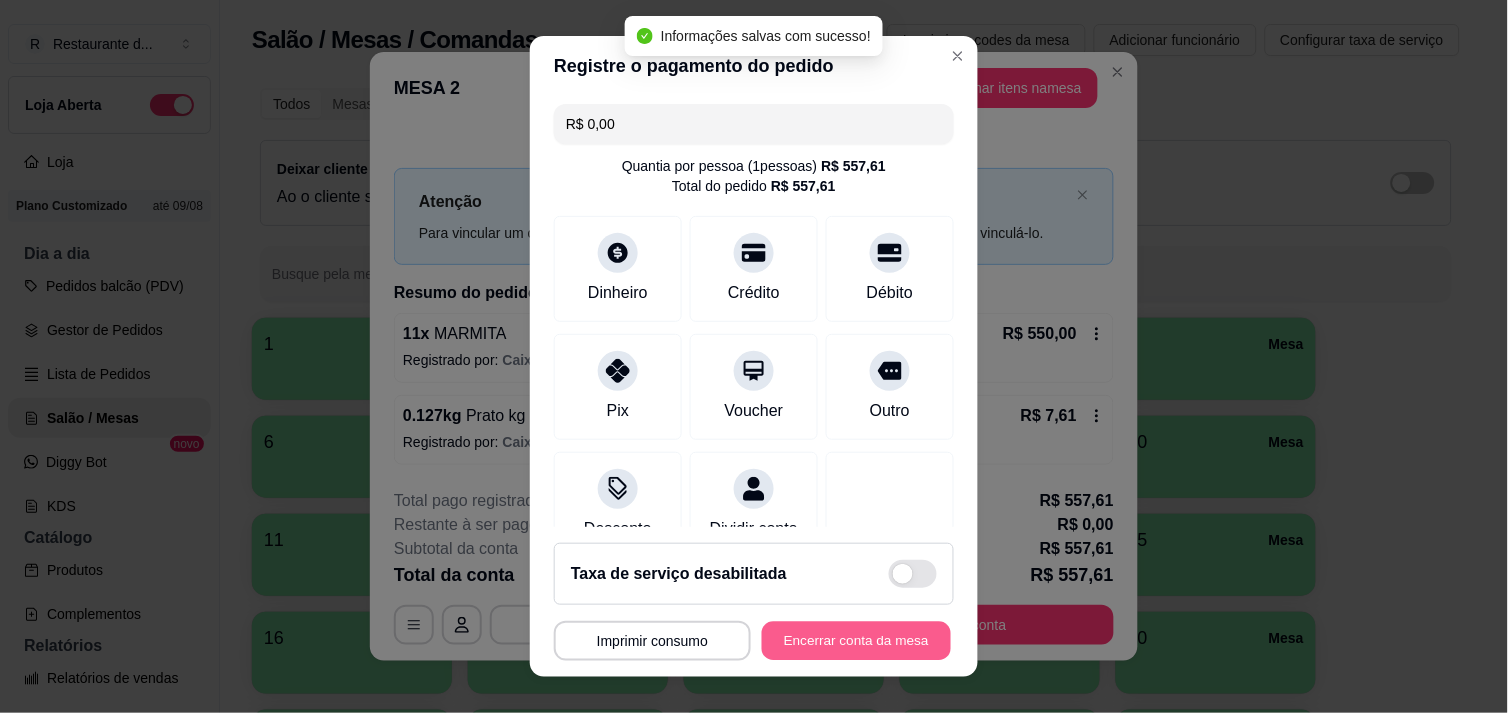 click on "Encerrar conta da mesa" at bounding box center [856, 641] 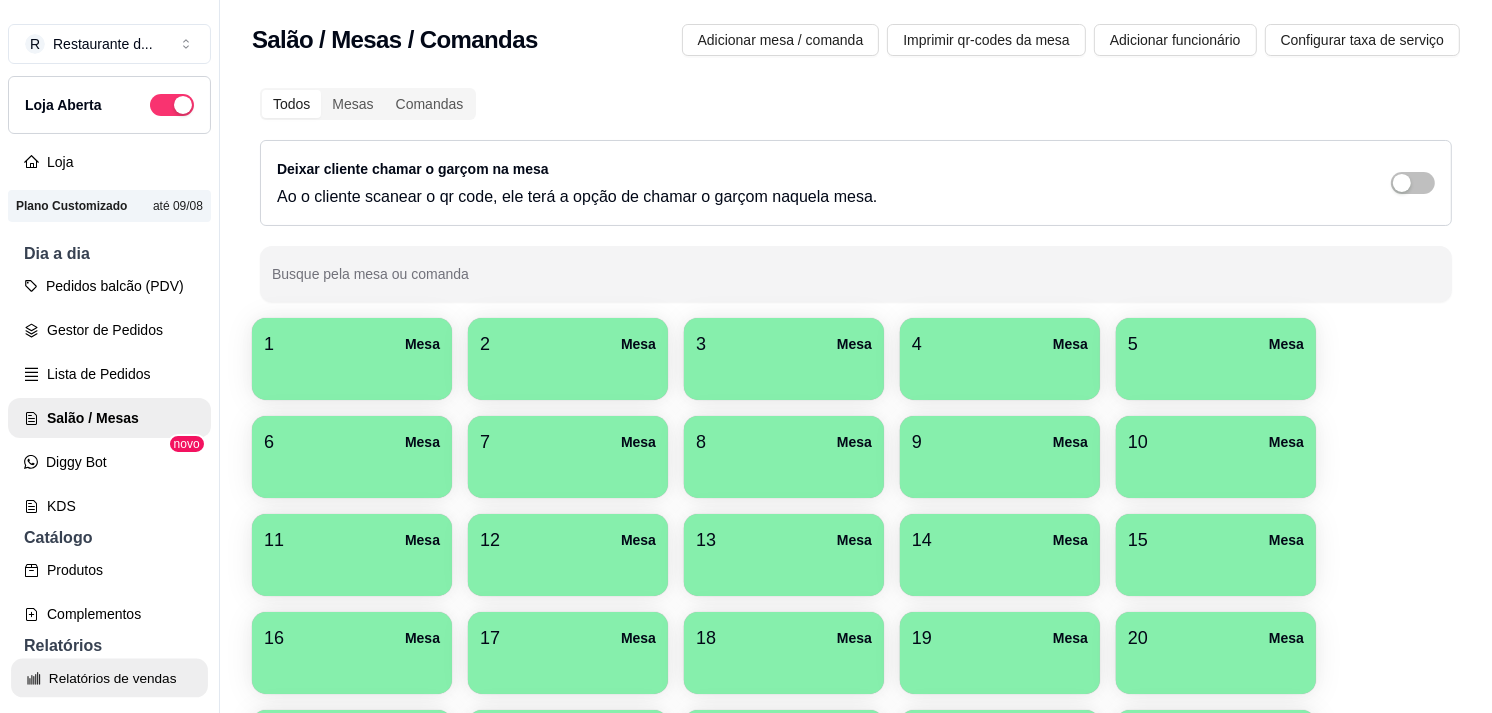 click on "Relatórios de vendas" at bounding box center (109, 678) 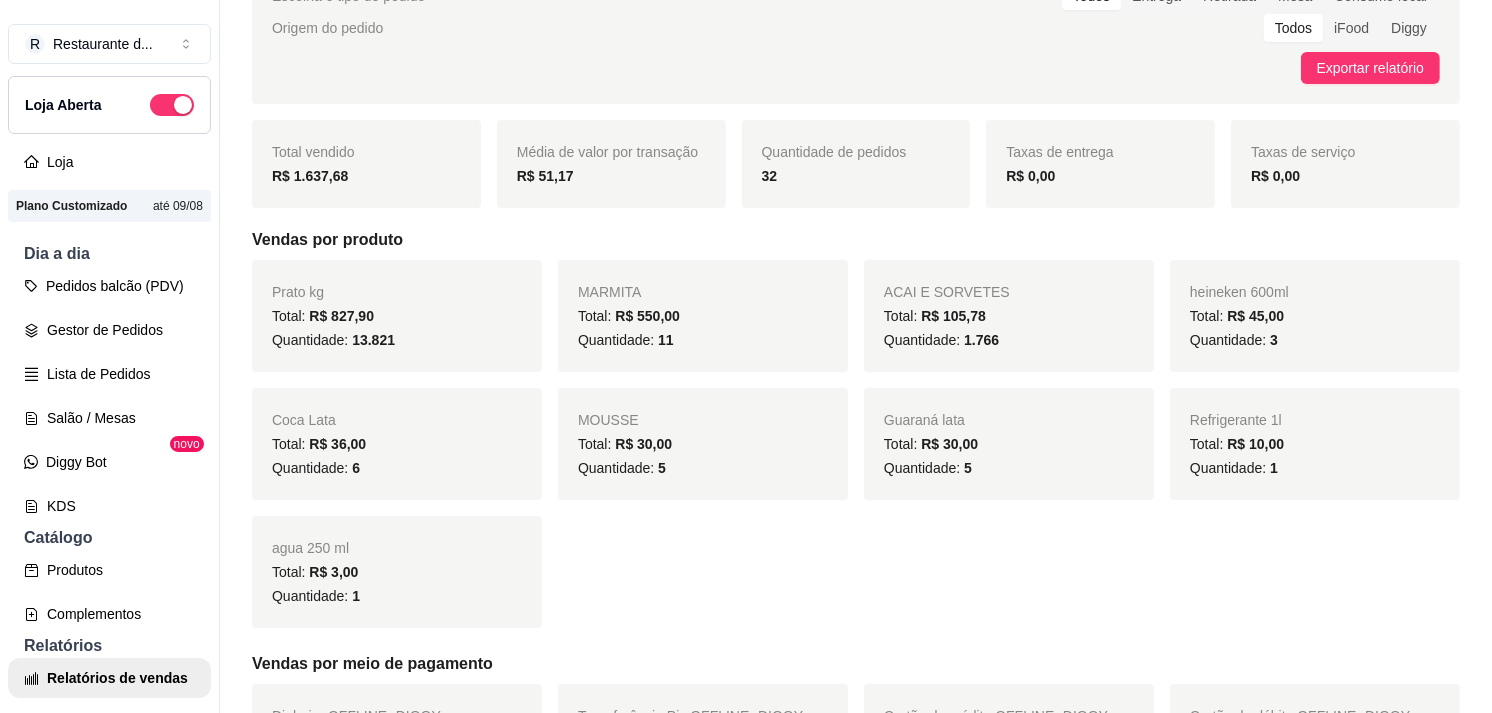 scroll, scrollTop: 125, scrollLeft: 0, axis: vertical 